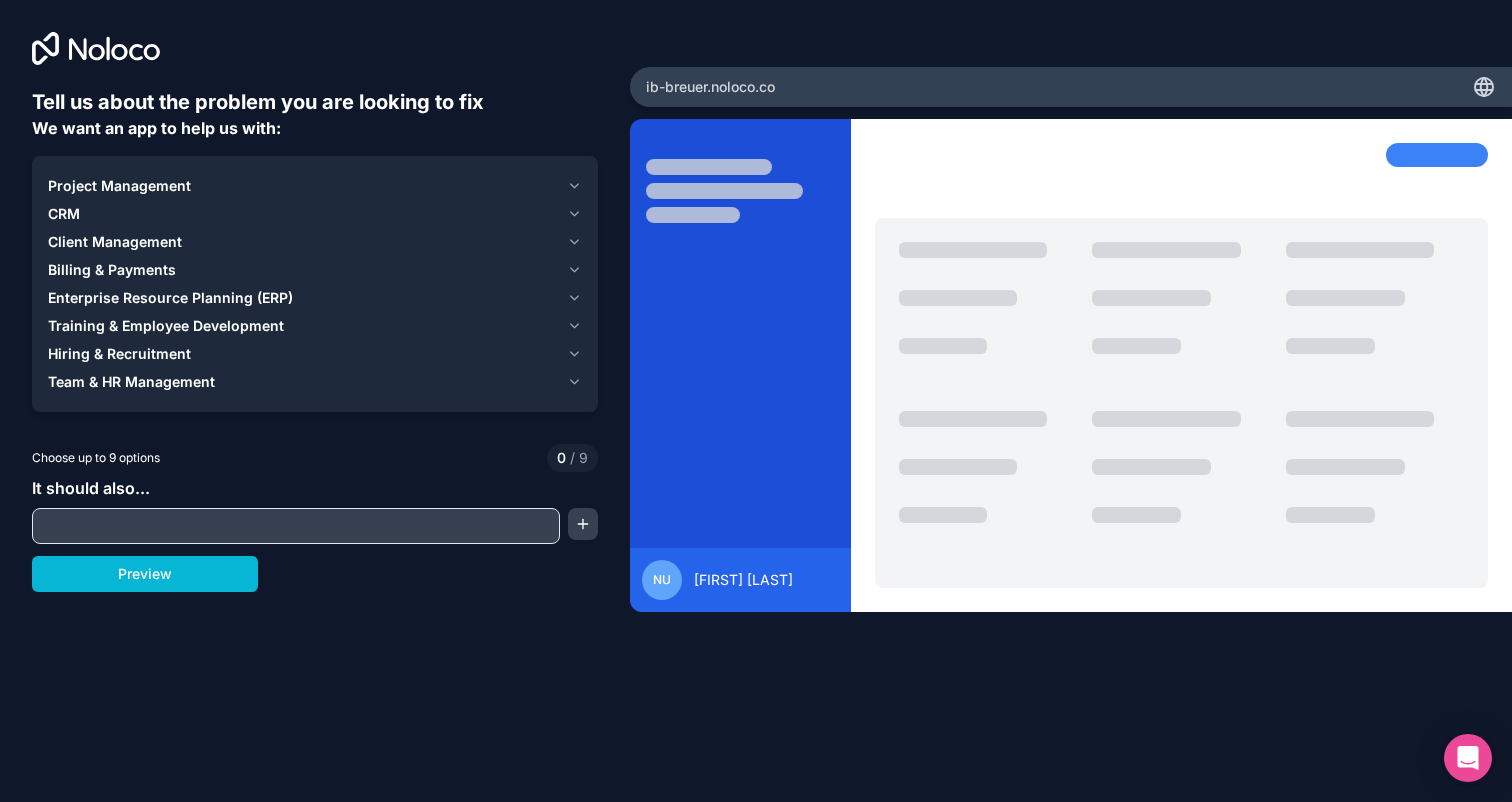 scroll, scrollTop: 0, scrollLeft: 0, axis: both 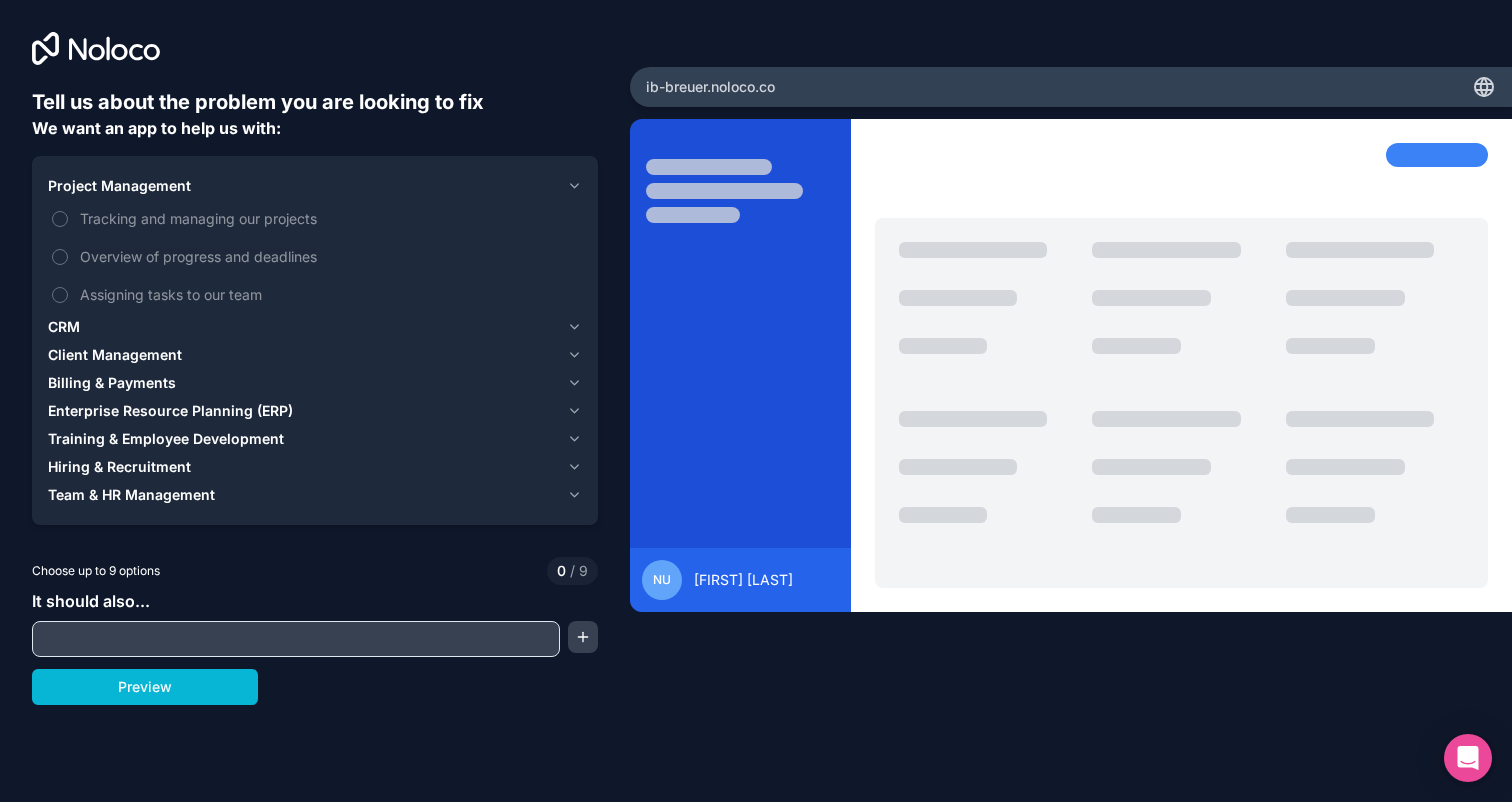 click on "Team & HR Management" at bounding box center [131, 495] 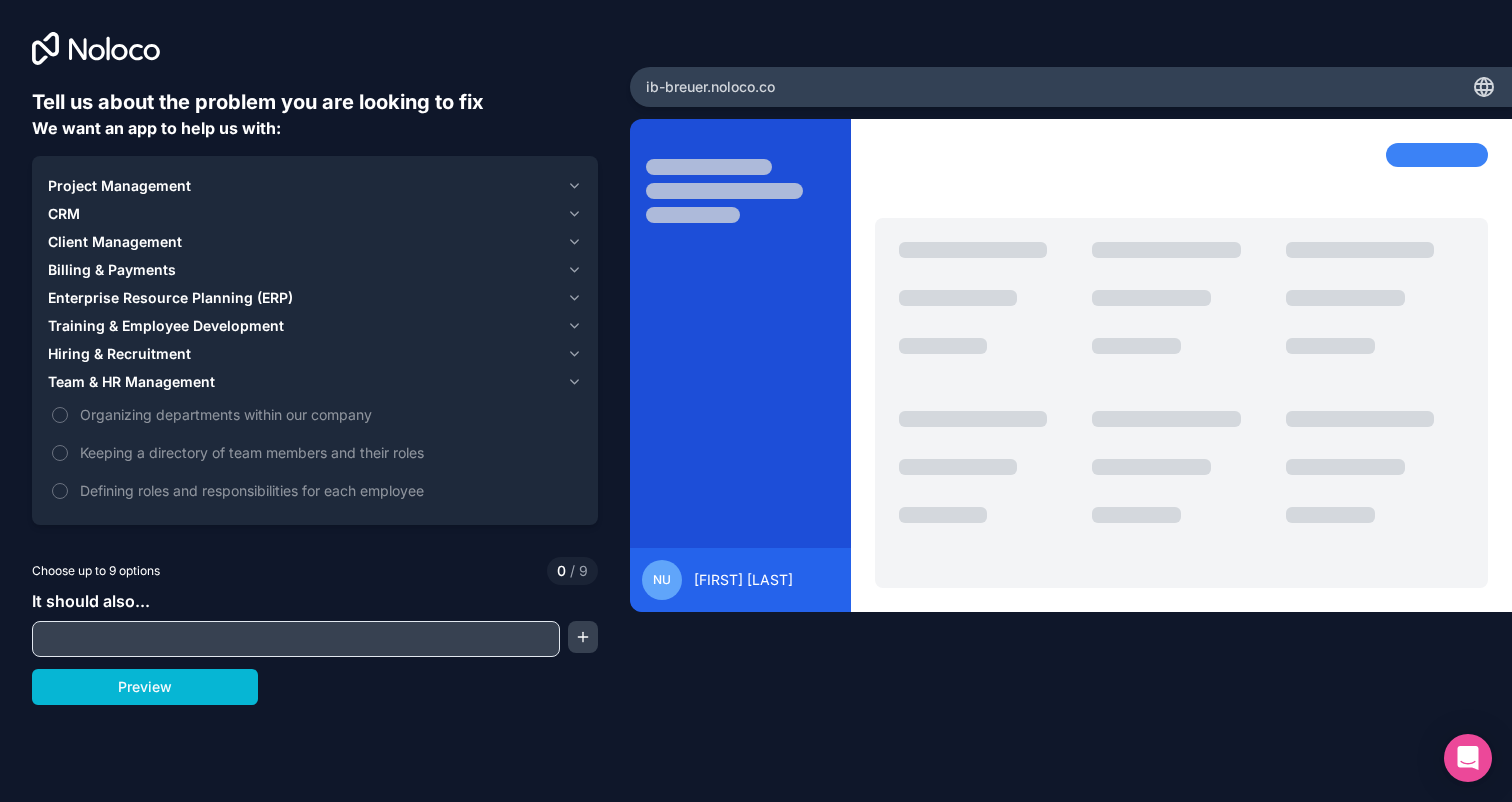 click on "Training & Employee Development" at bounding box center (166, 326) 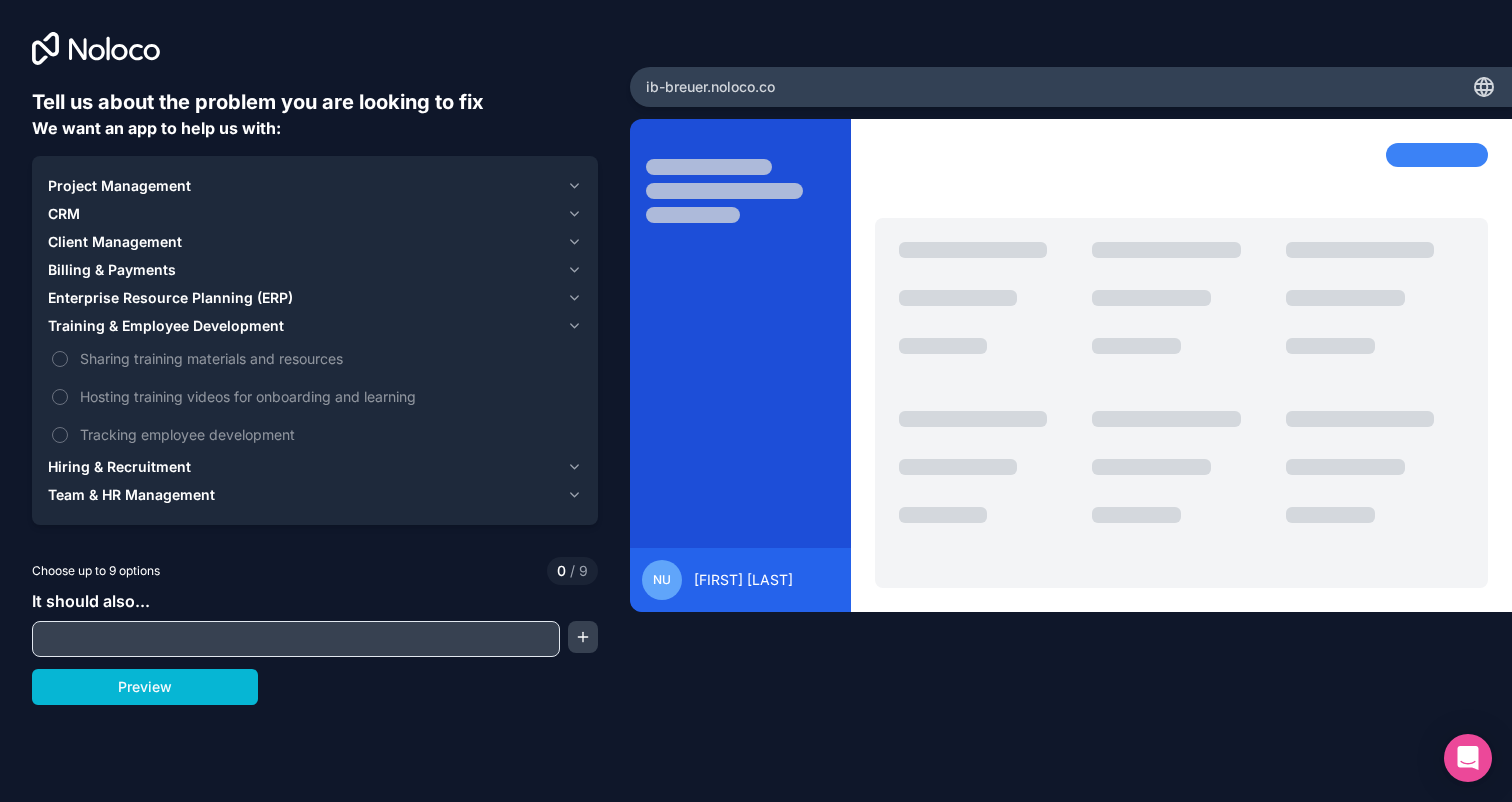 click on "Enterprise Resource Planning (ERP)" at bounding box center [170, 298] 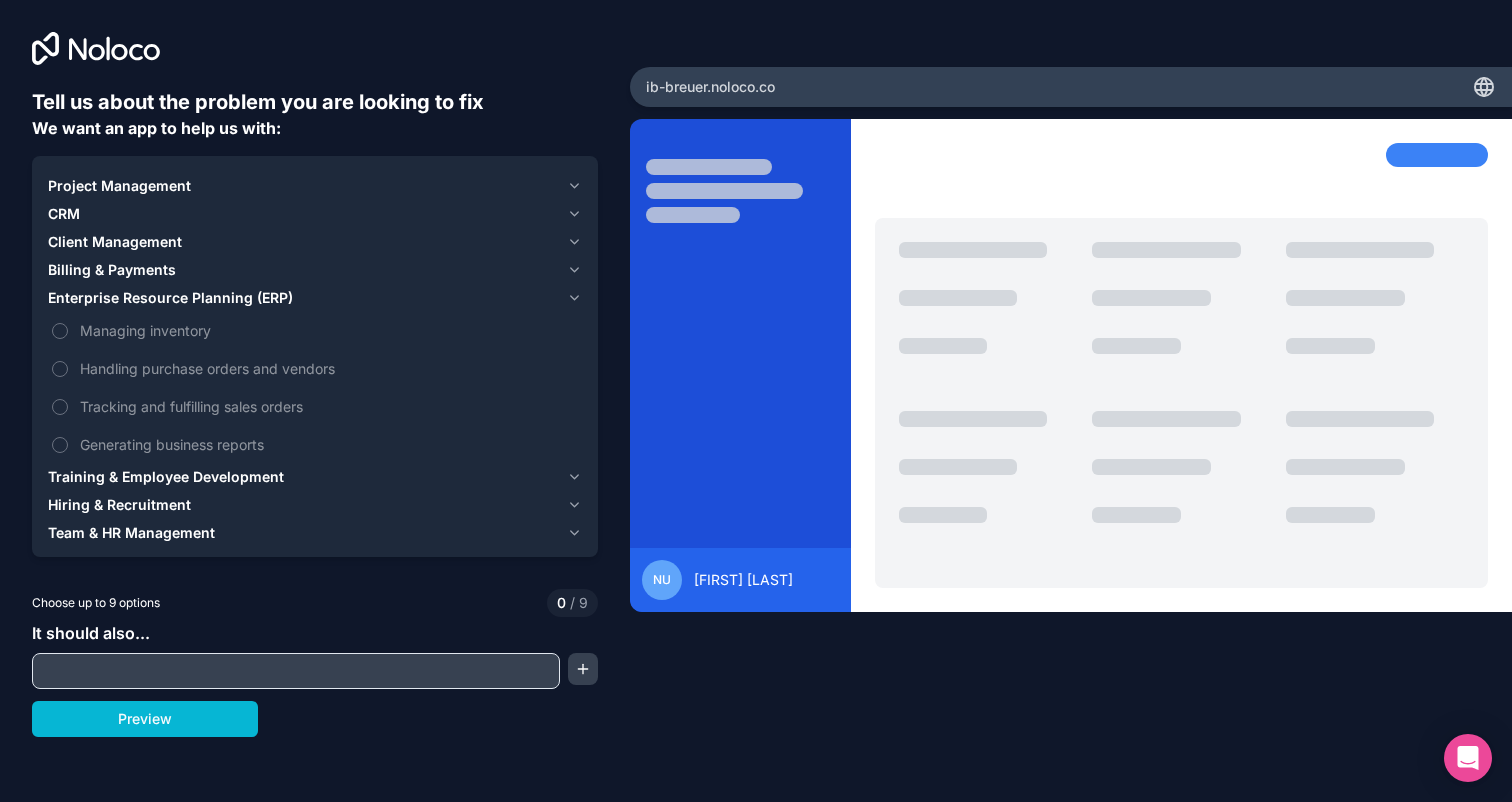 click on "Billing & Payments" at bounding box center (112, 270) 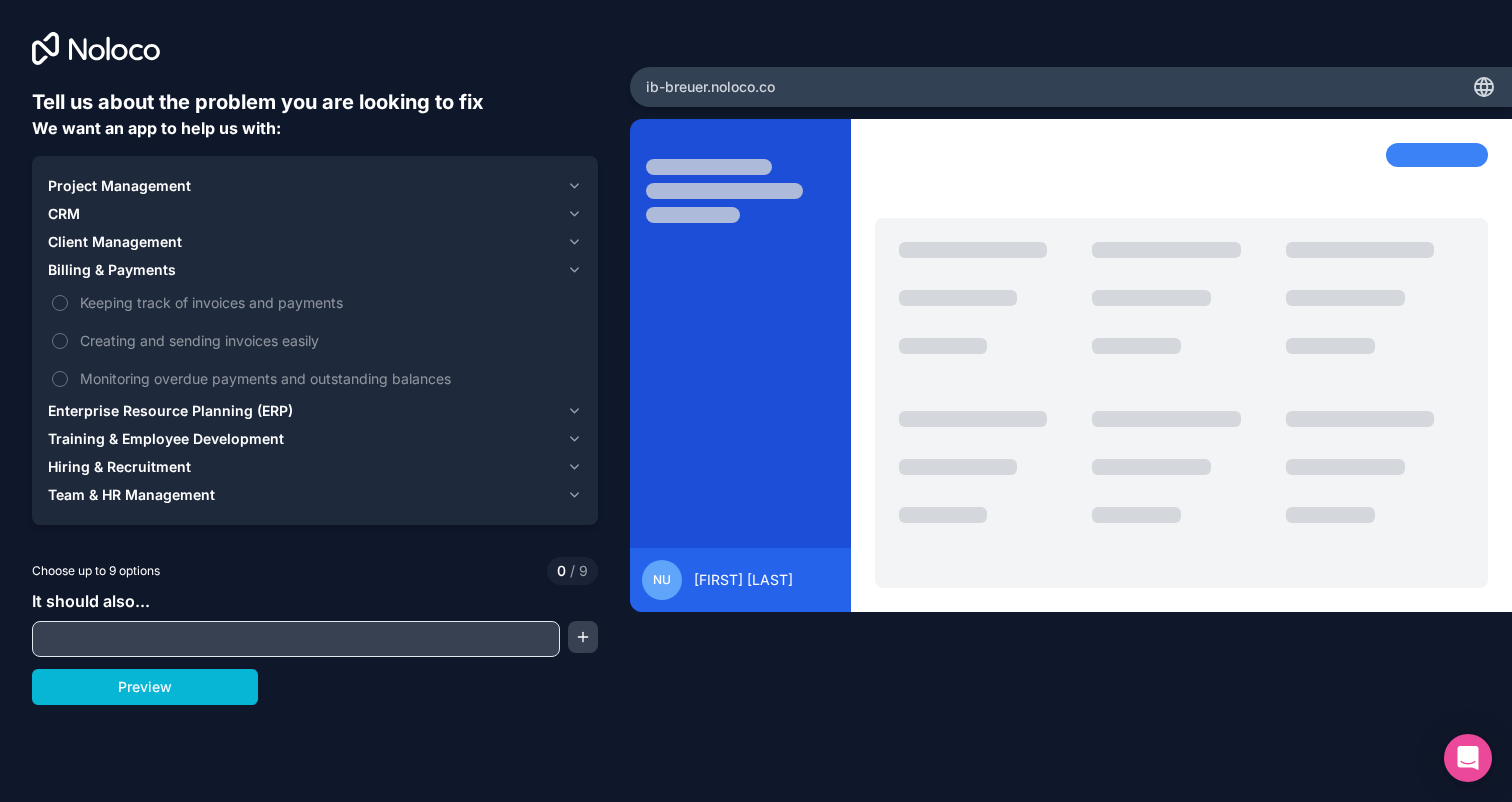 click on "Client Management" at bounding box center (115, 242) 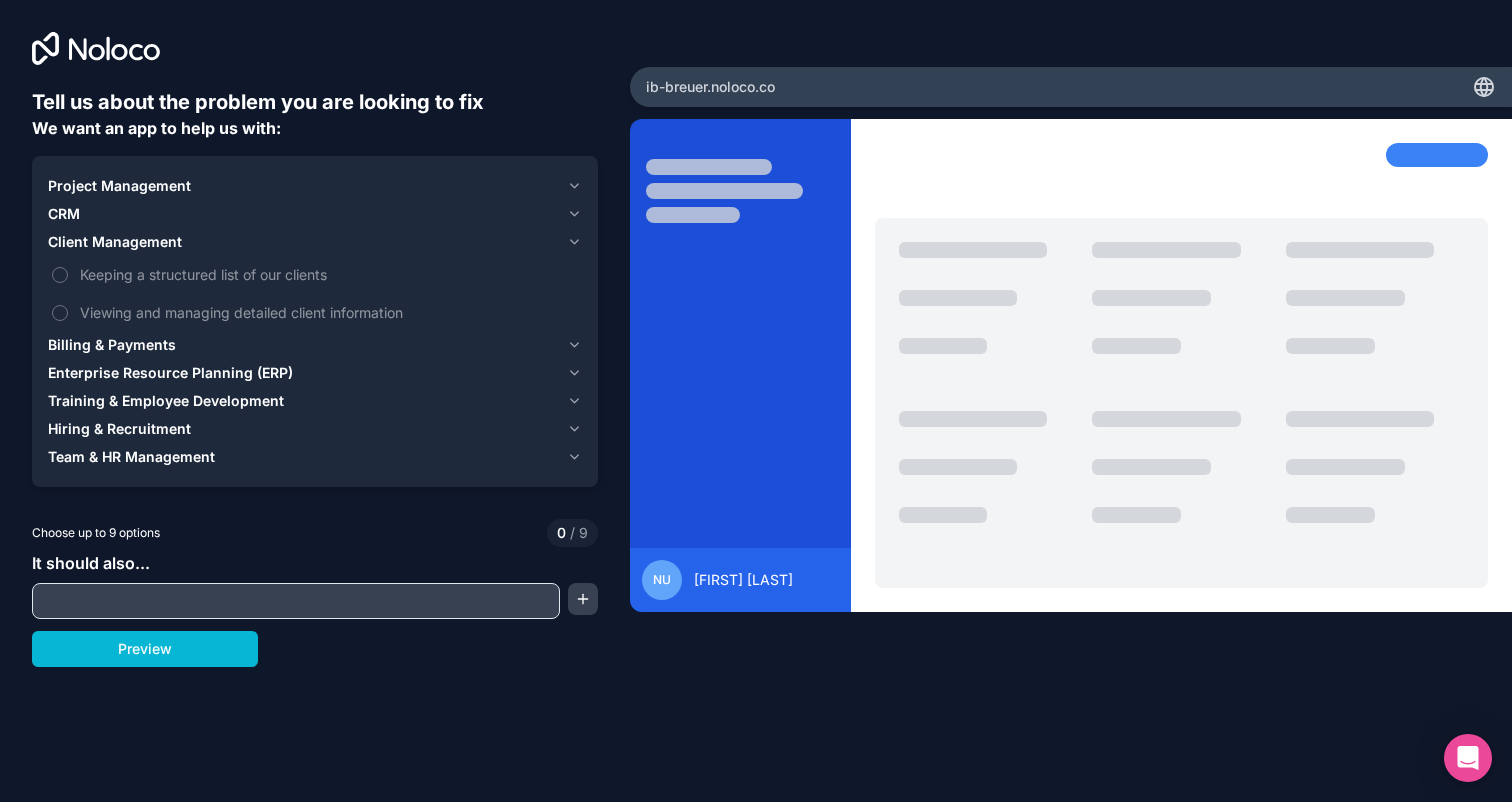 click on "CRM" at bounding box center (64, 214) 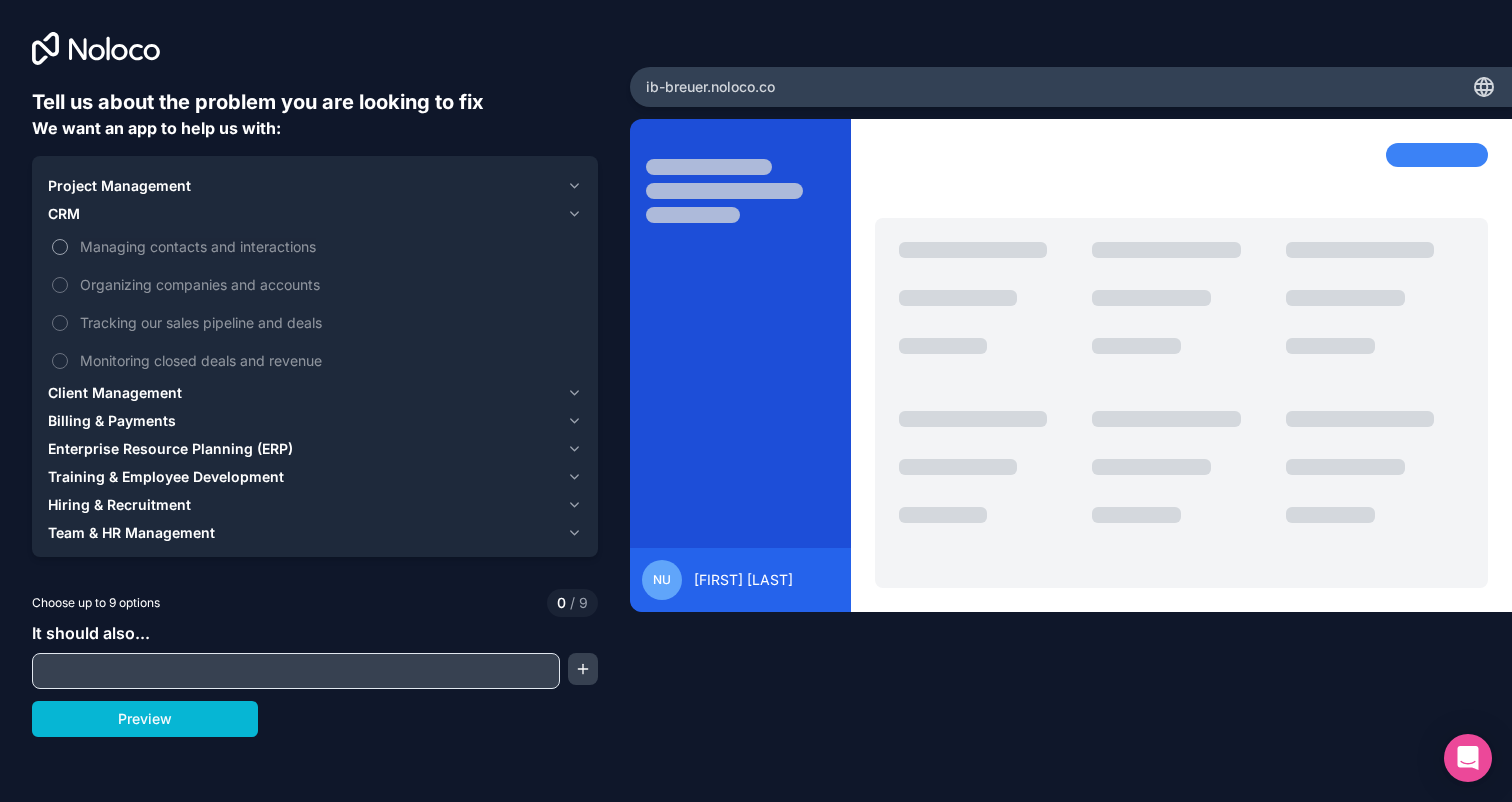 click on "Managing contacts and interactions" at bounding box center [60, 247] 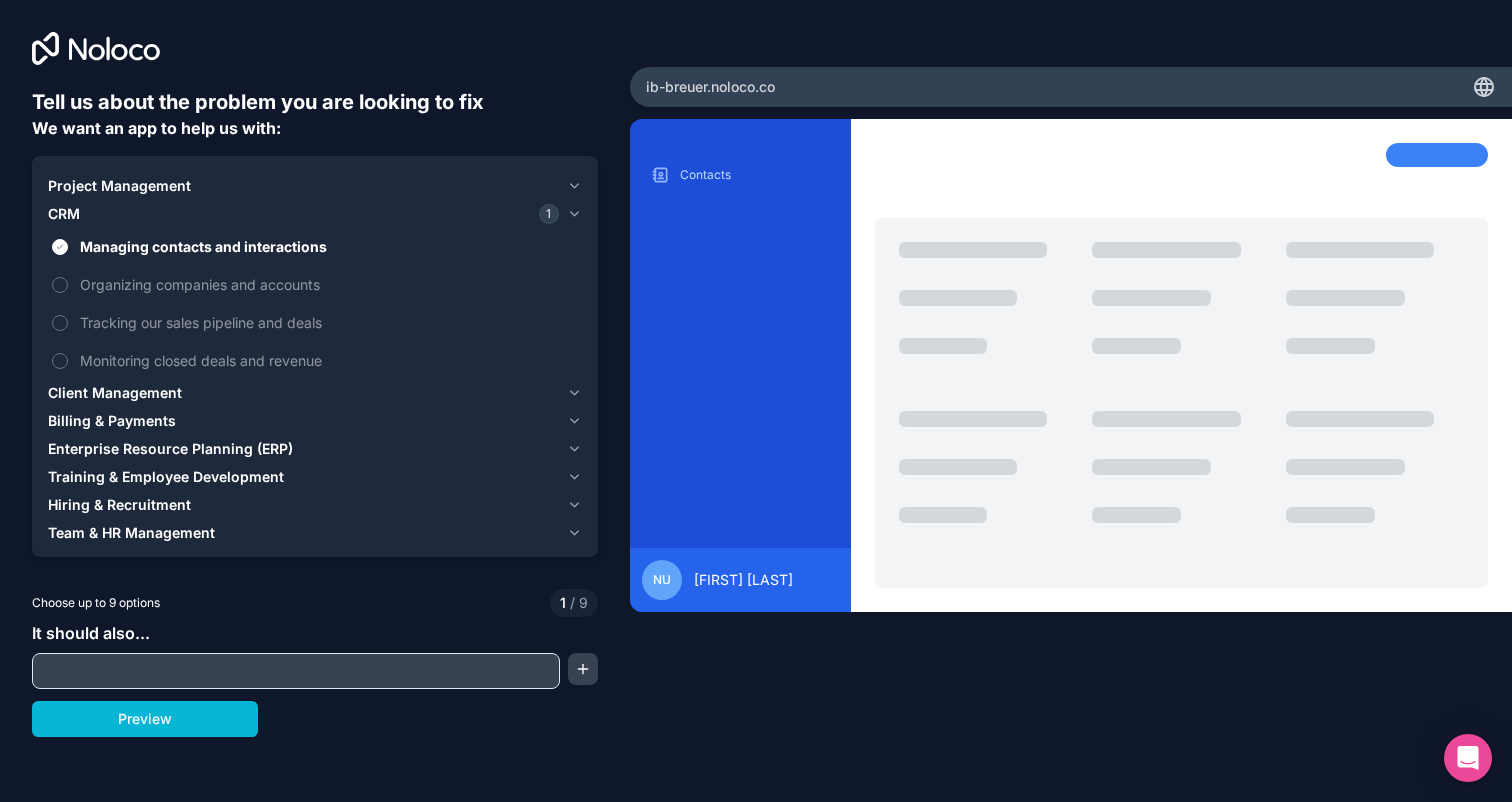 click on "Project Management CRM 1 Managing contacts and interactions Organizing companies and accounts Tracking our sales pipeline and deals Monitoring closed deals and revenue Client Management Billing & Payments Enterprise Resource Planning (ERP) Training & Employee Development Hiring & Recruitment Team & HR Management" at bounding box center (315, 359) 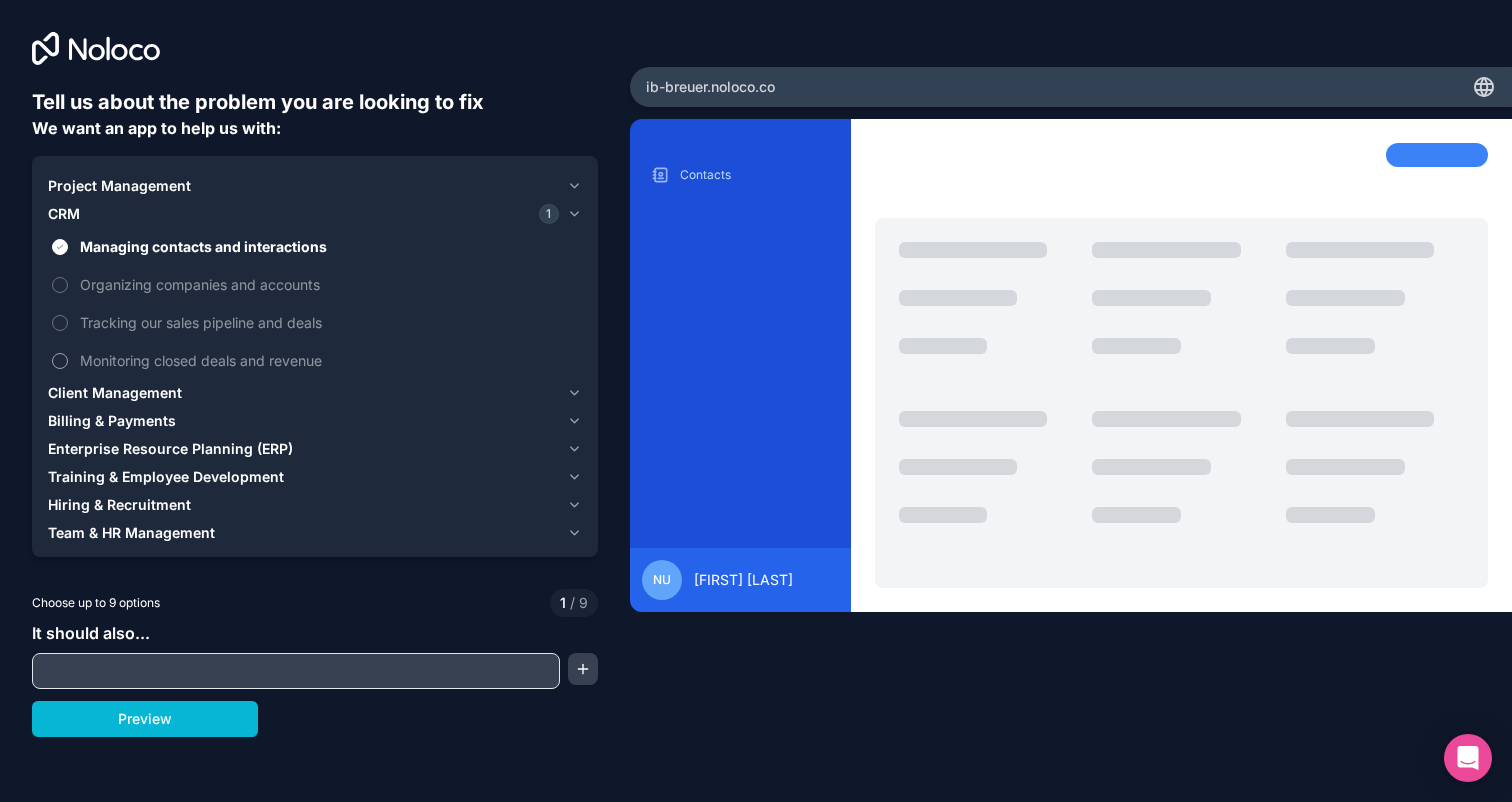 click on "Monitoring closed deals and revenue" at bounding box center [315, 360] 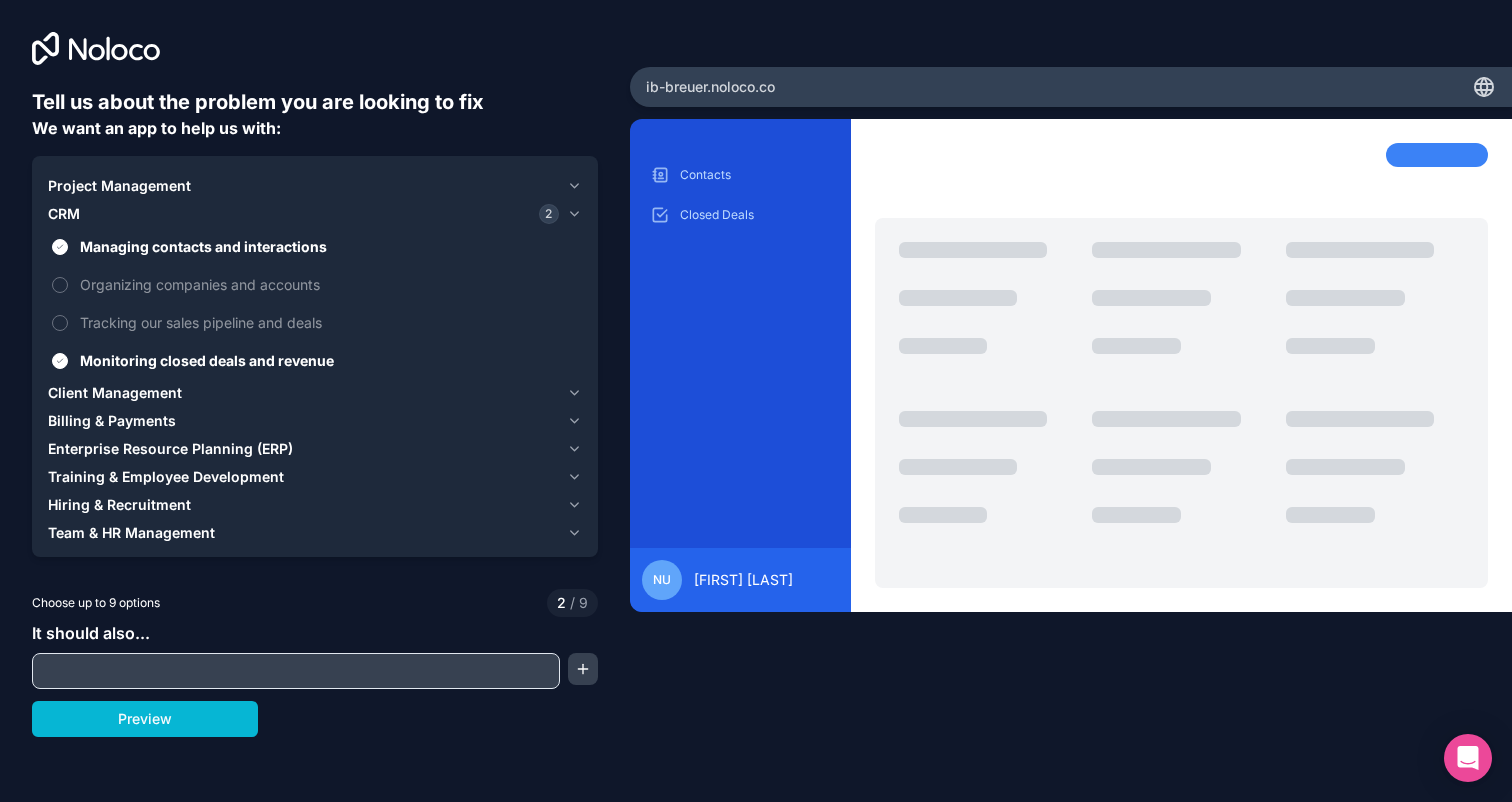click on "Client Management" at bounding box center [115, 393] 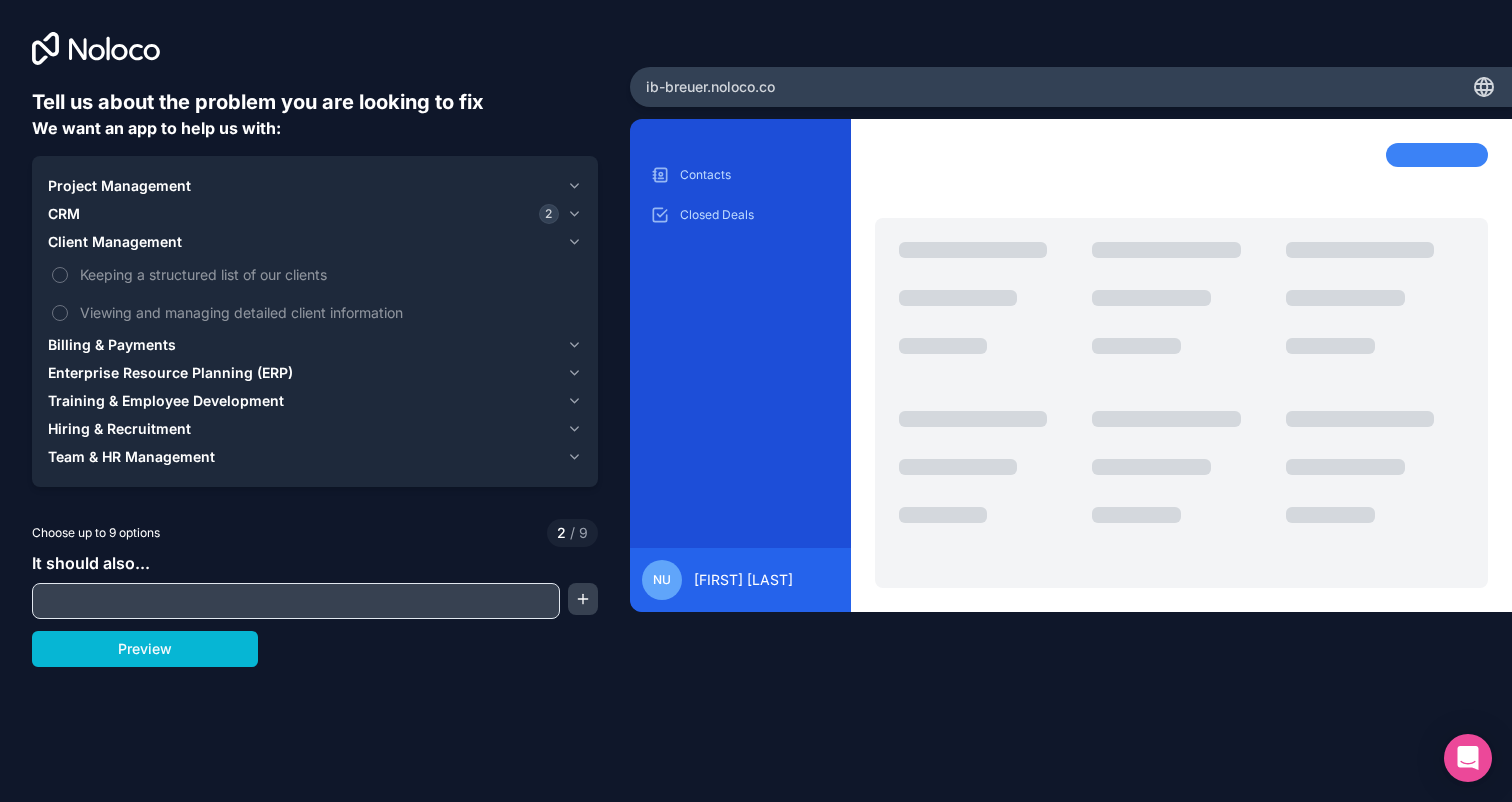 click on "Billing & Payments" at bounding box center [112, 345] 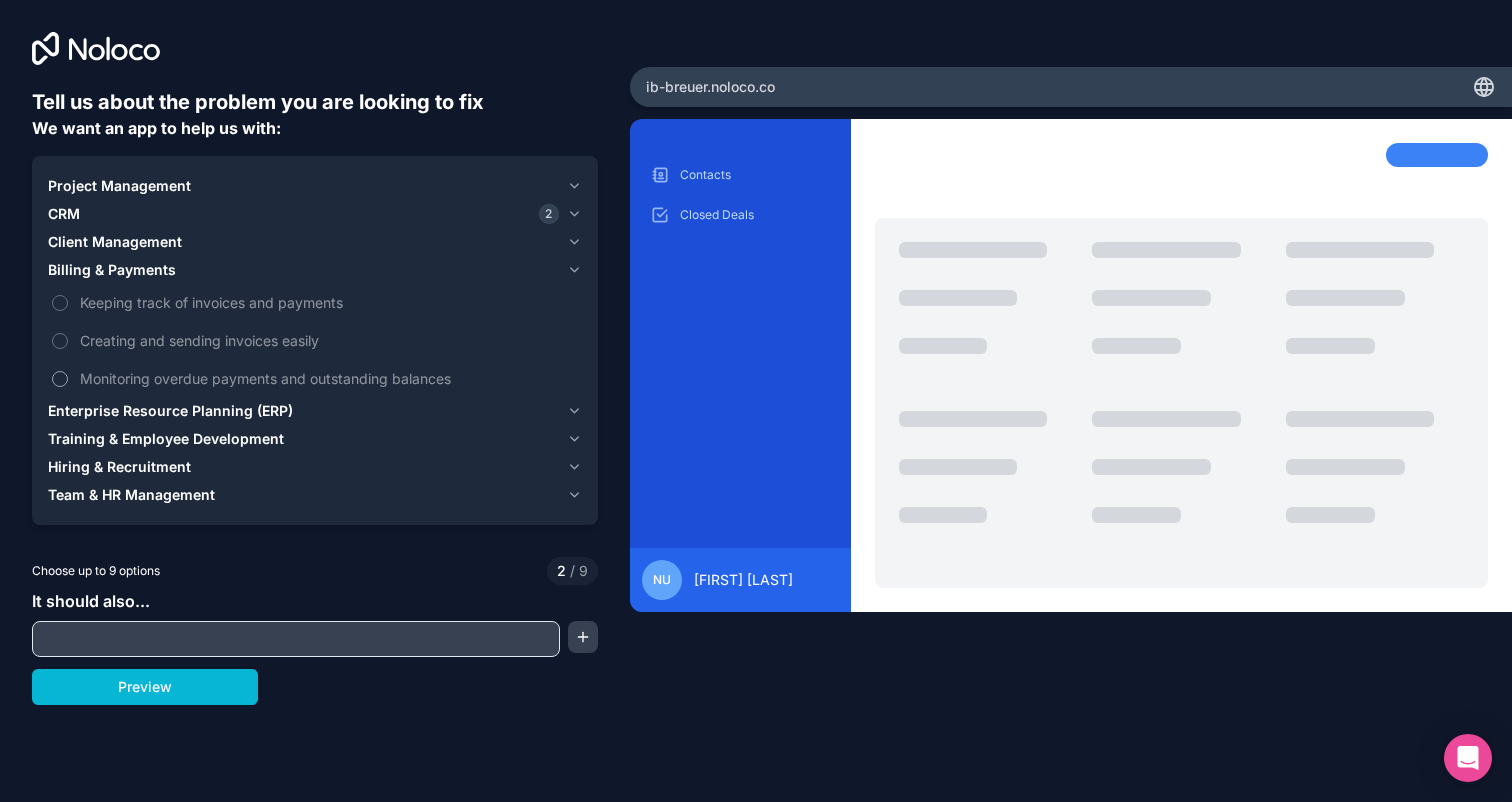 click on "Monitoring overdue payments and outstanding balances" at bounding box center (315, 378) 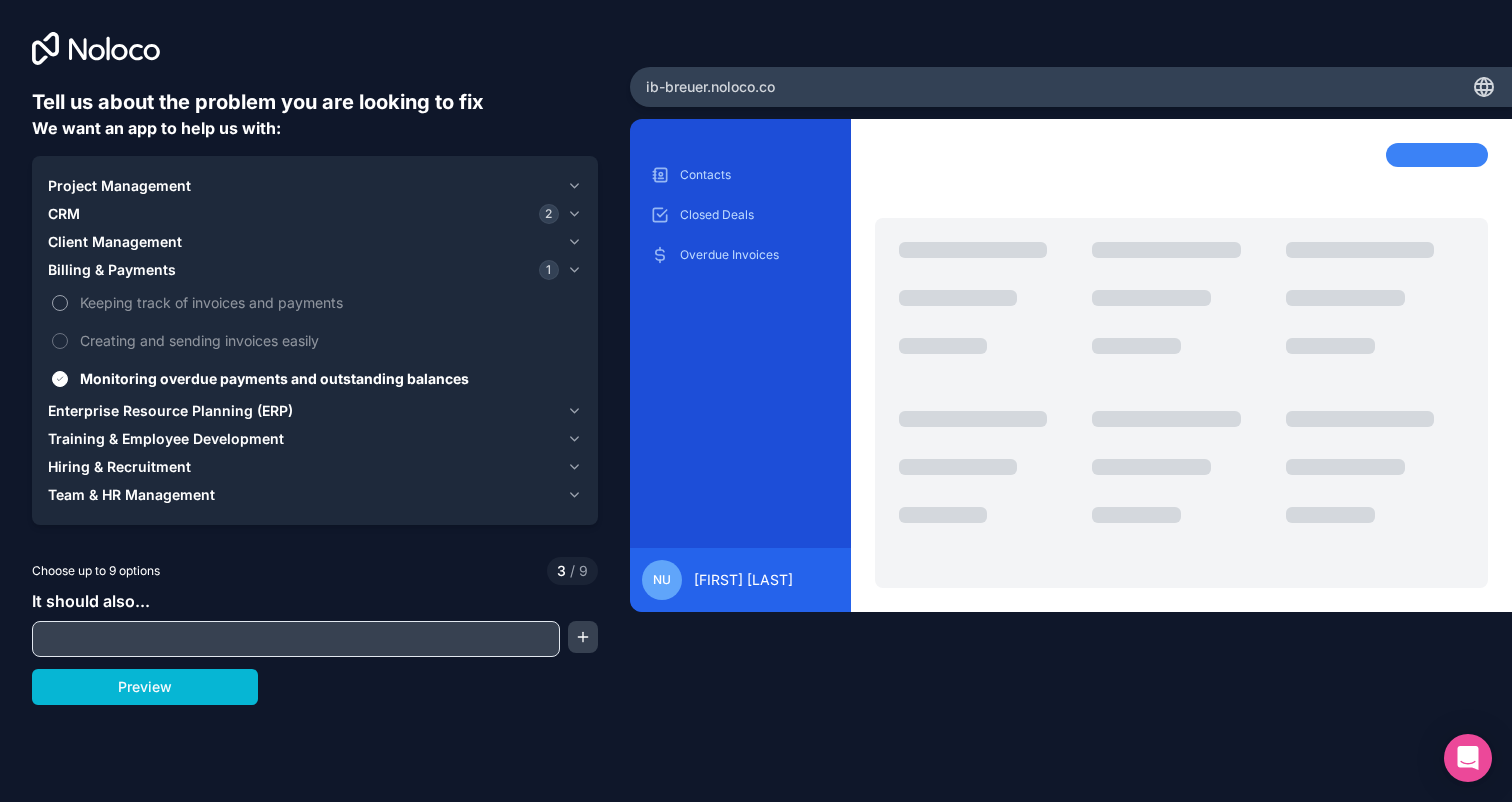 click on "Keeping track of invoices and payments" at bounding box center [60, 303] 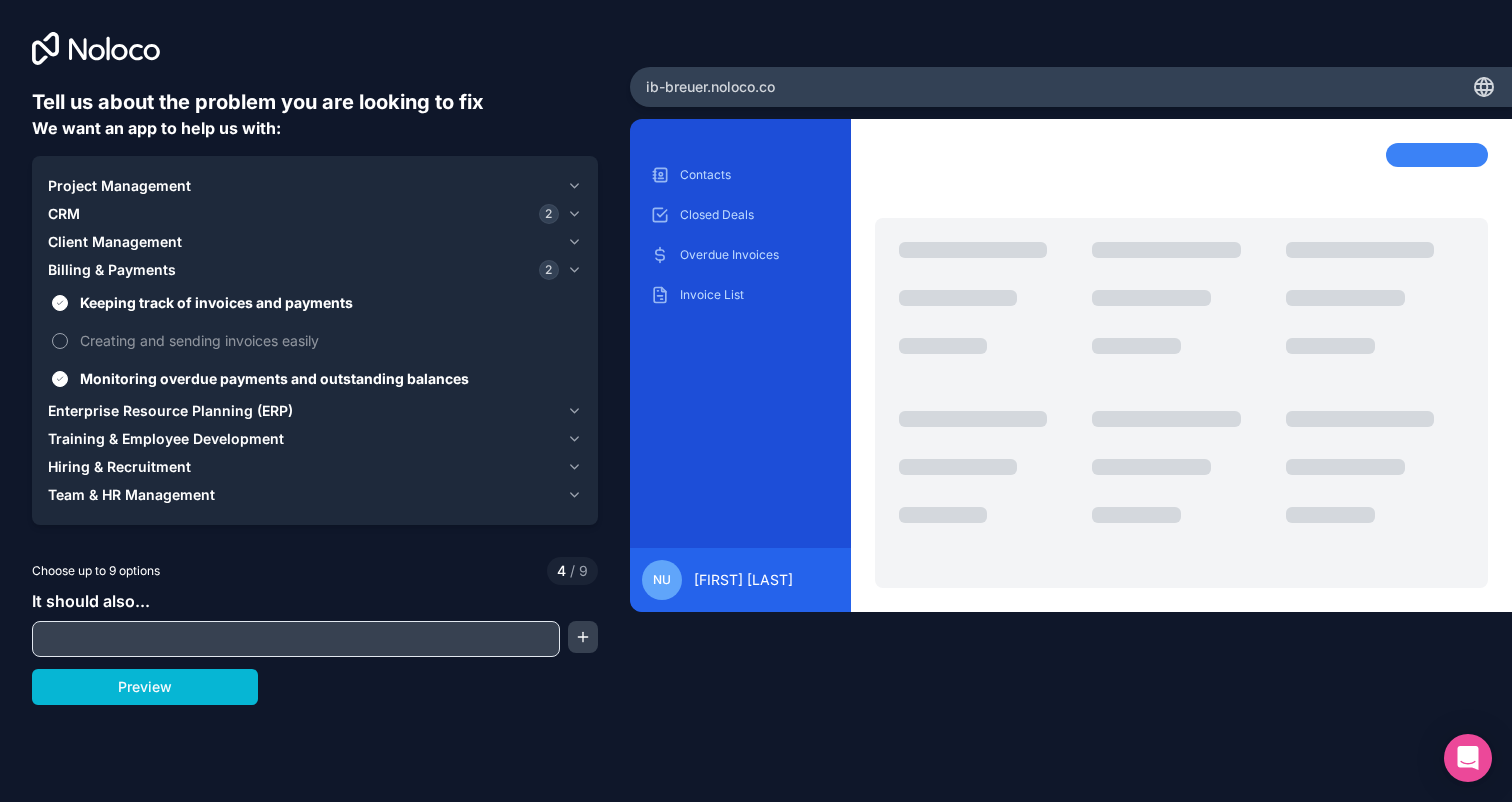 click on "Creating and sending invoices easily" at bounding box center [60, 341] 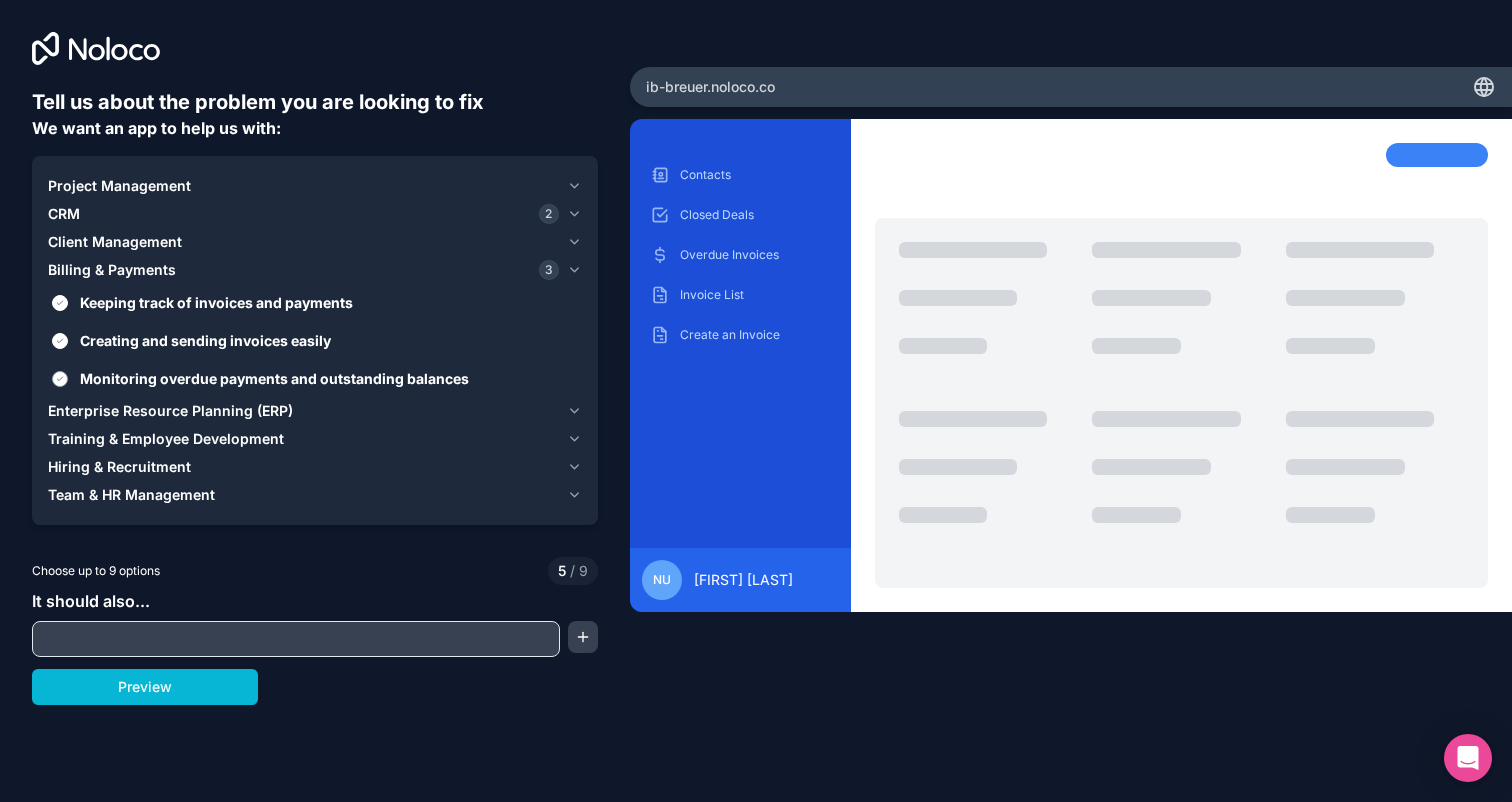 scroll, scrollTop: 0, scrollLeft: 0, axis: both 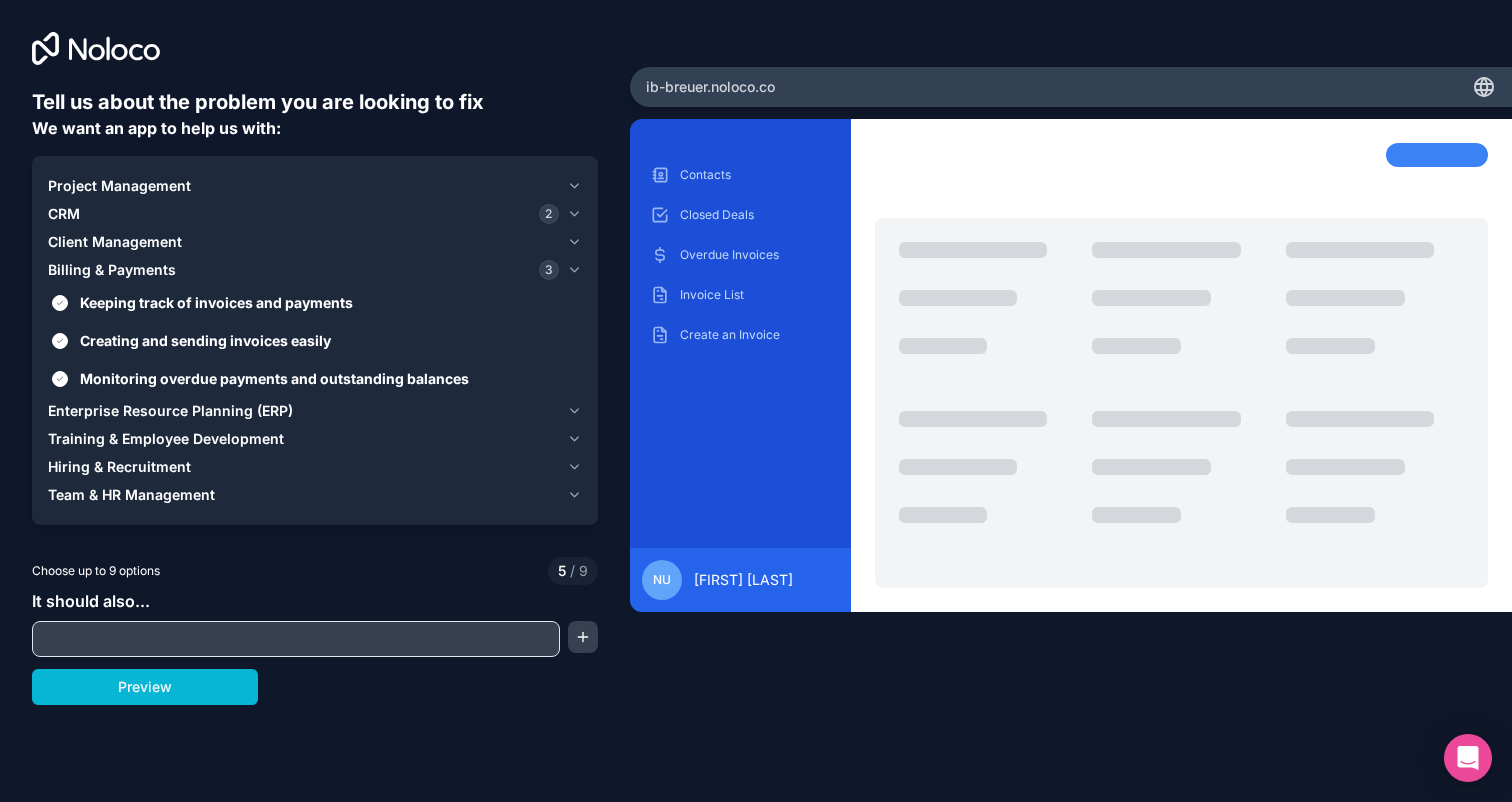 click on "Team & HR Management" at bounding box center (315, 495) 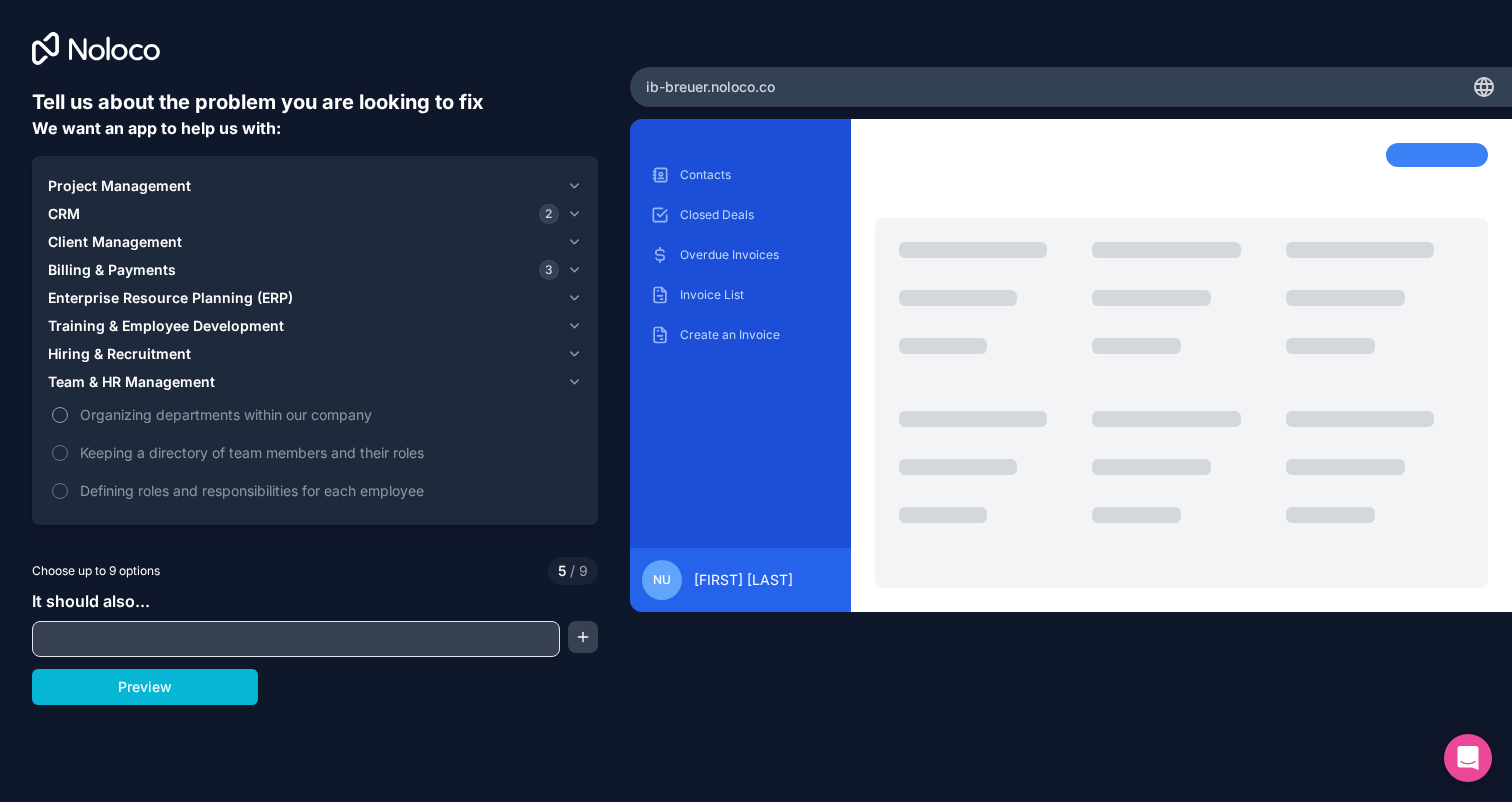 click on "Organizing departments within our company" at bounding box center (60, 415) 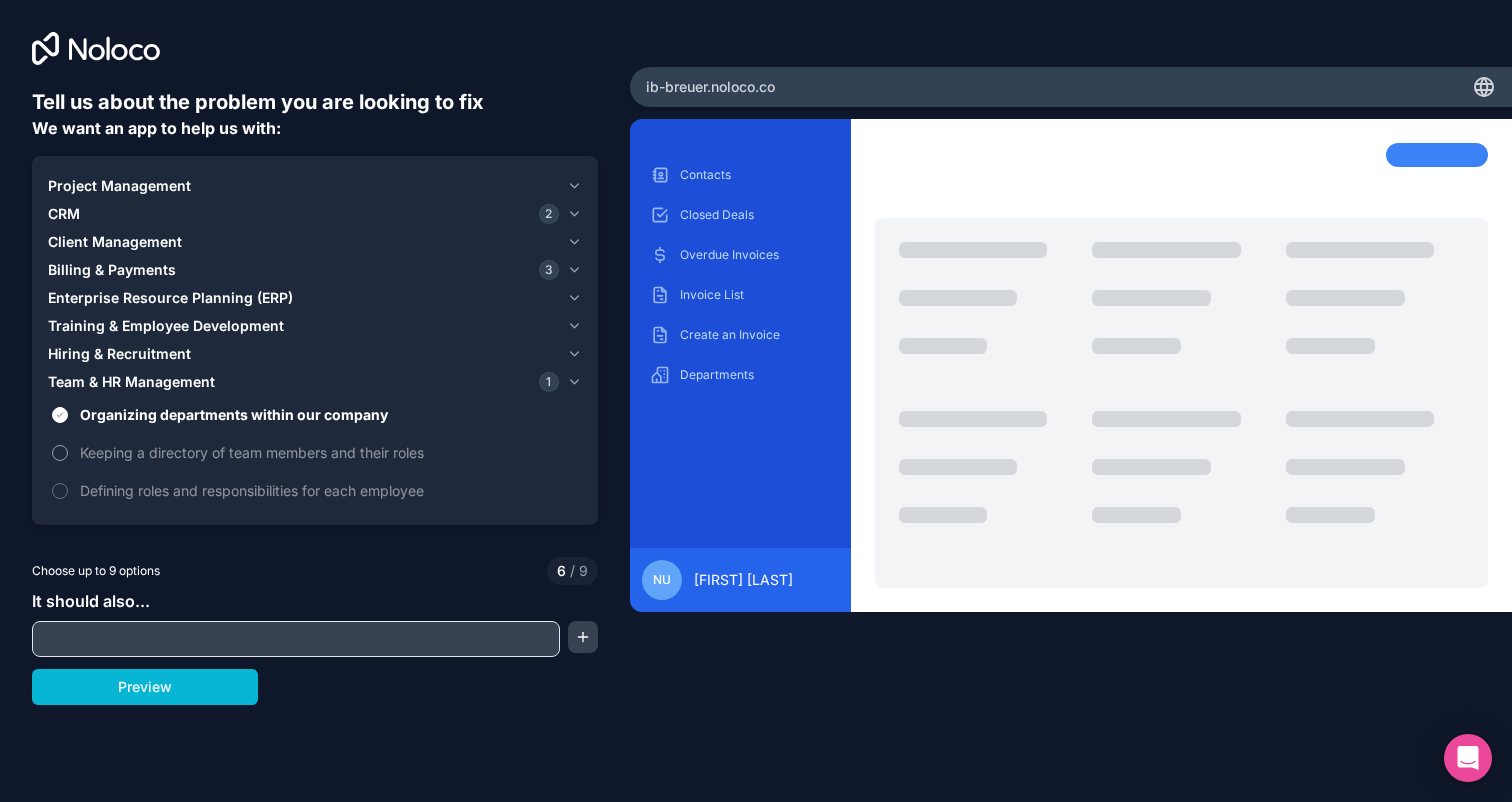click on "Keeping a directory of team members and their roles" at bounding box center [315, 452] 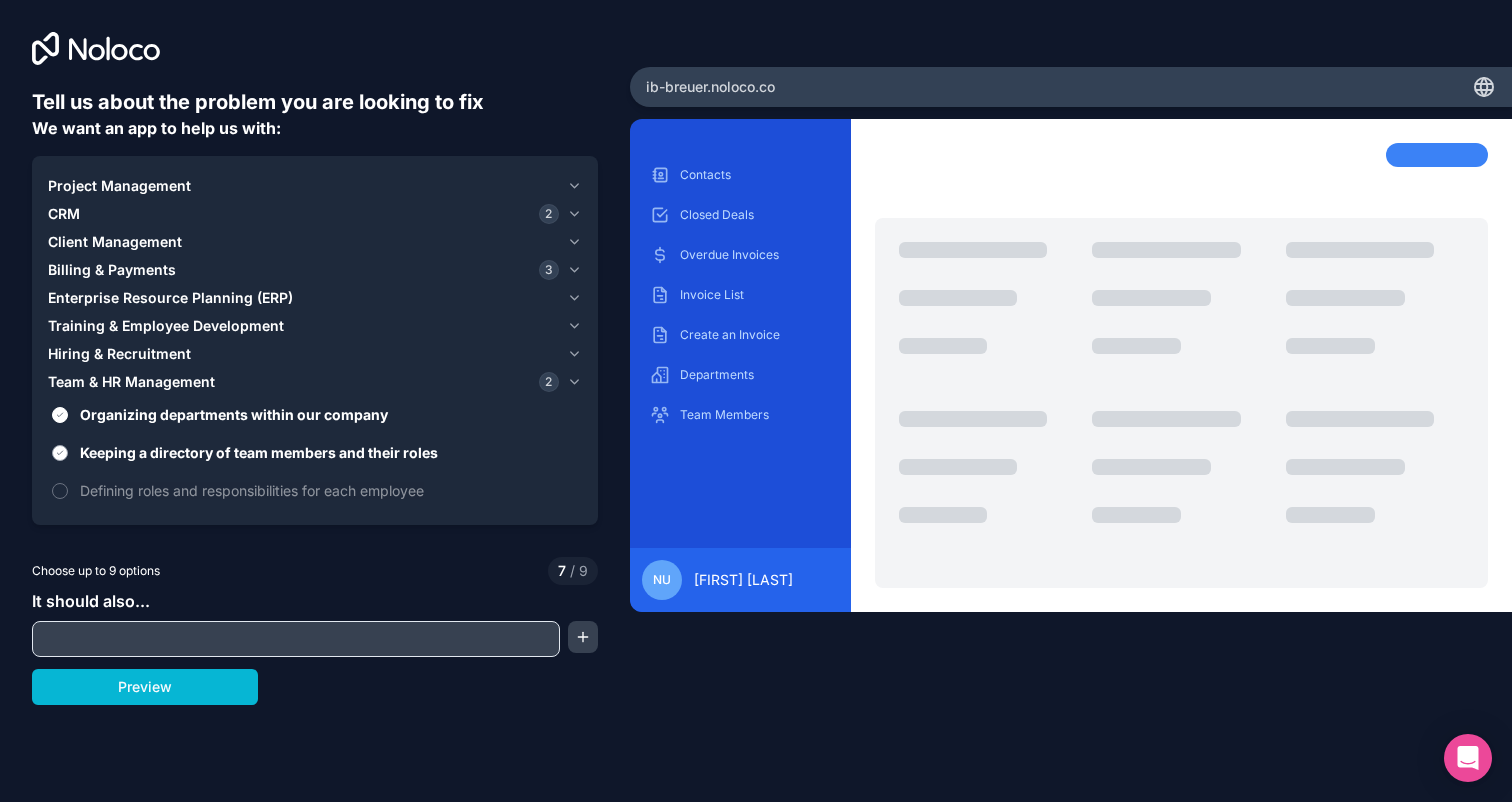 click on "Keeping a directory of team members and their roles" at bounding box center [315, 452] 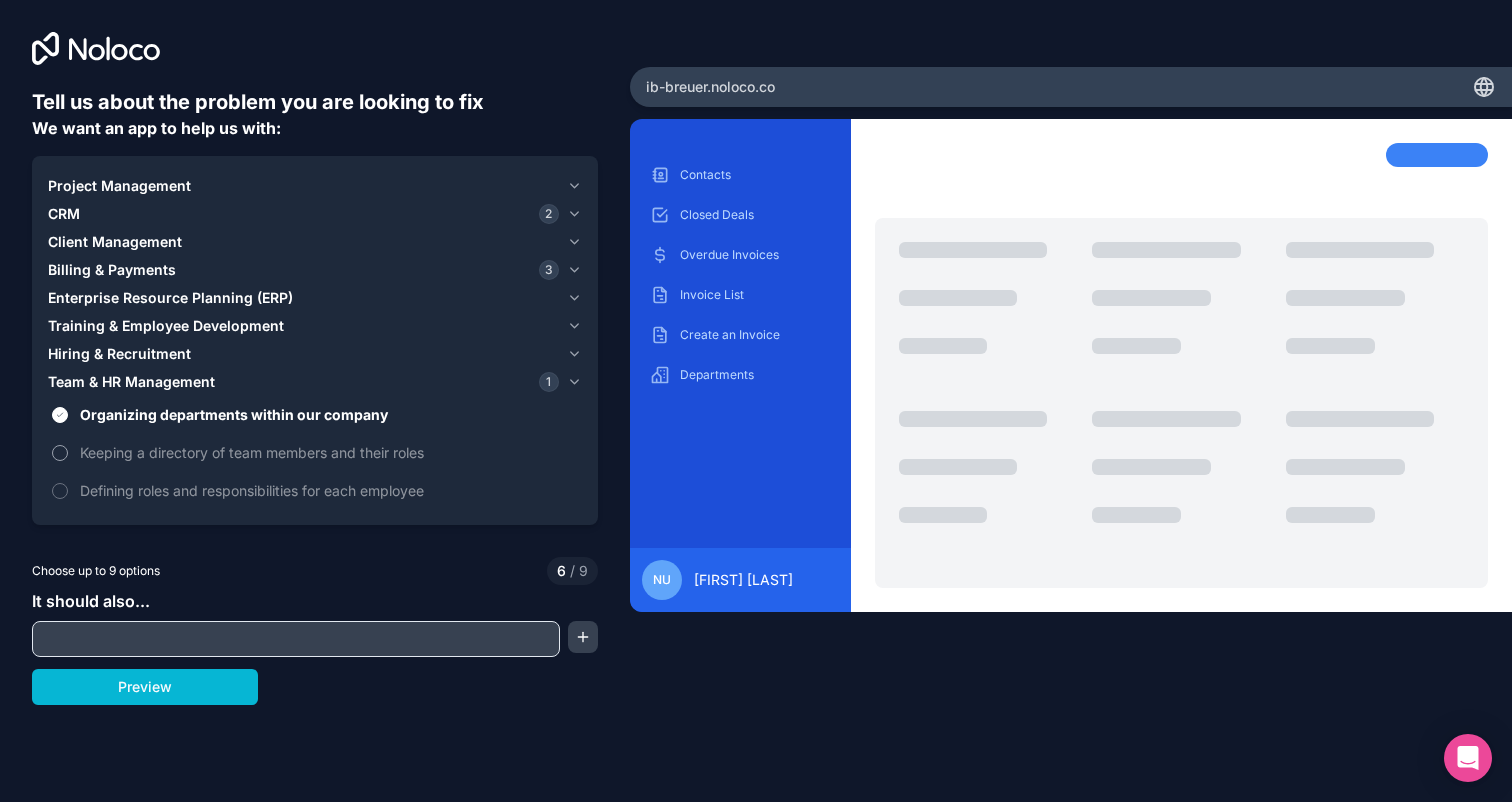 click on "Keeping a directory of team members and their roles" at bounding box center (315, 452) 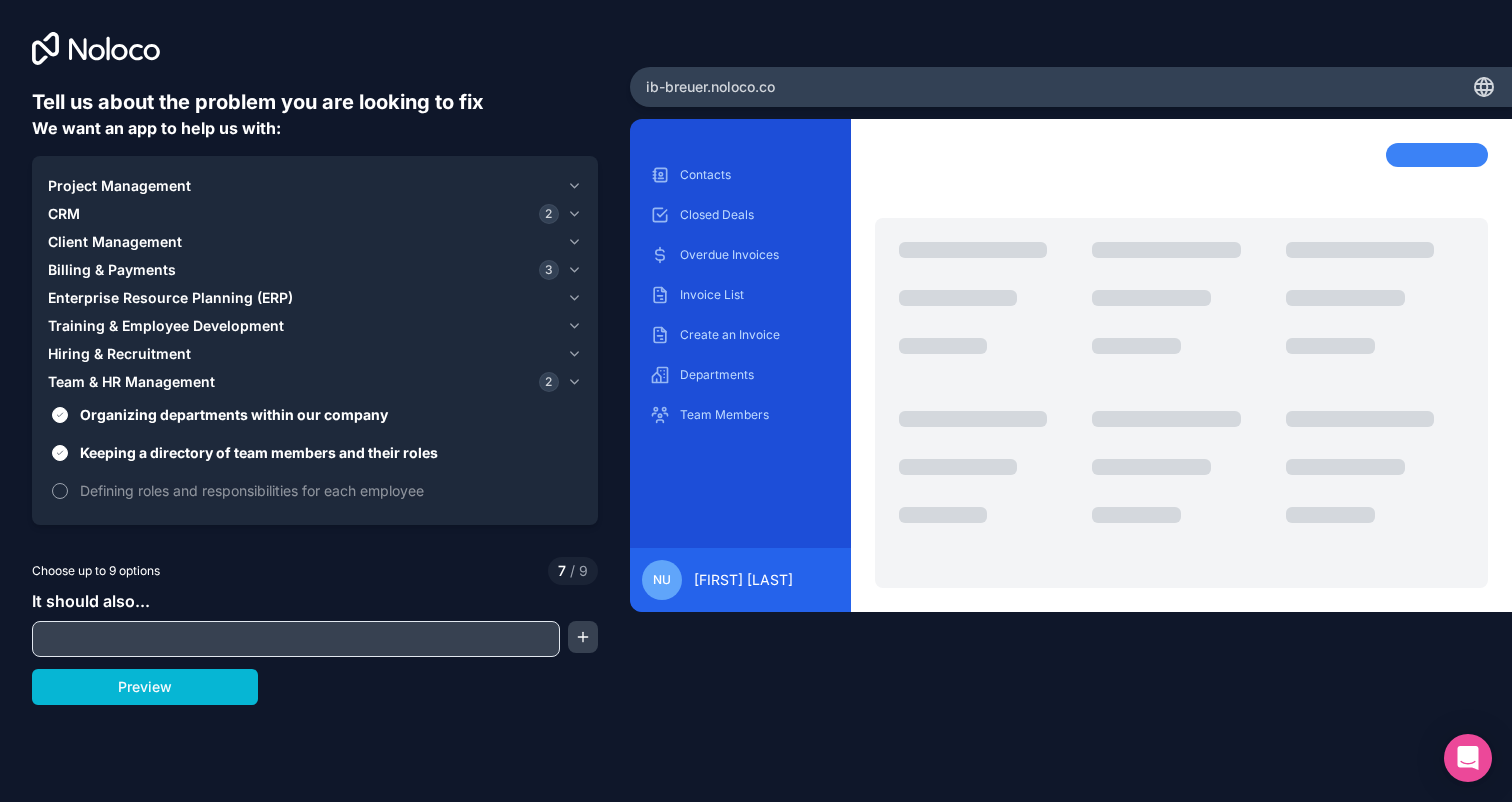 click on "Defining roles and responsibilities for each employee" at bounding box center [60, 491] 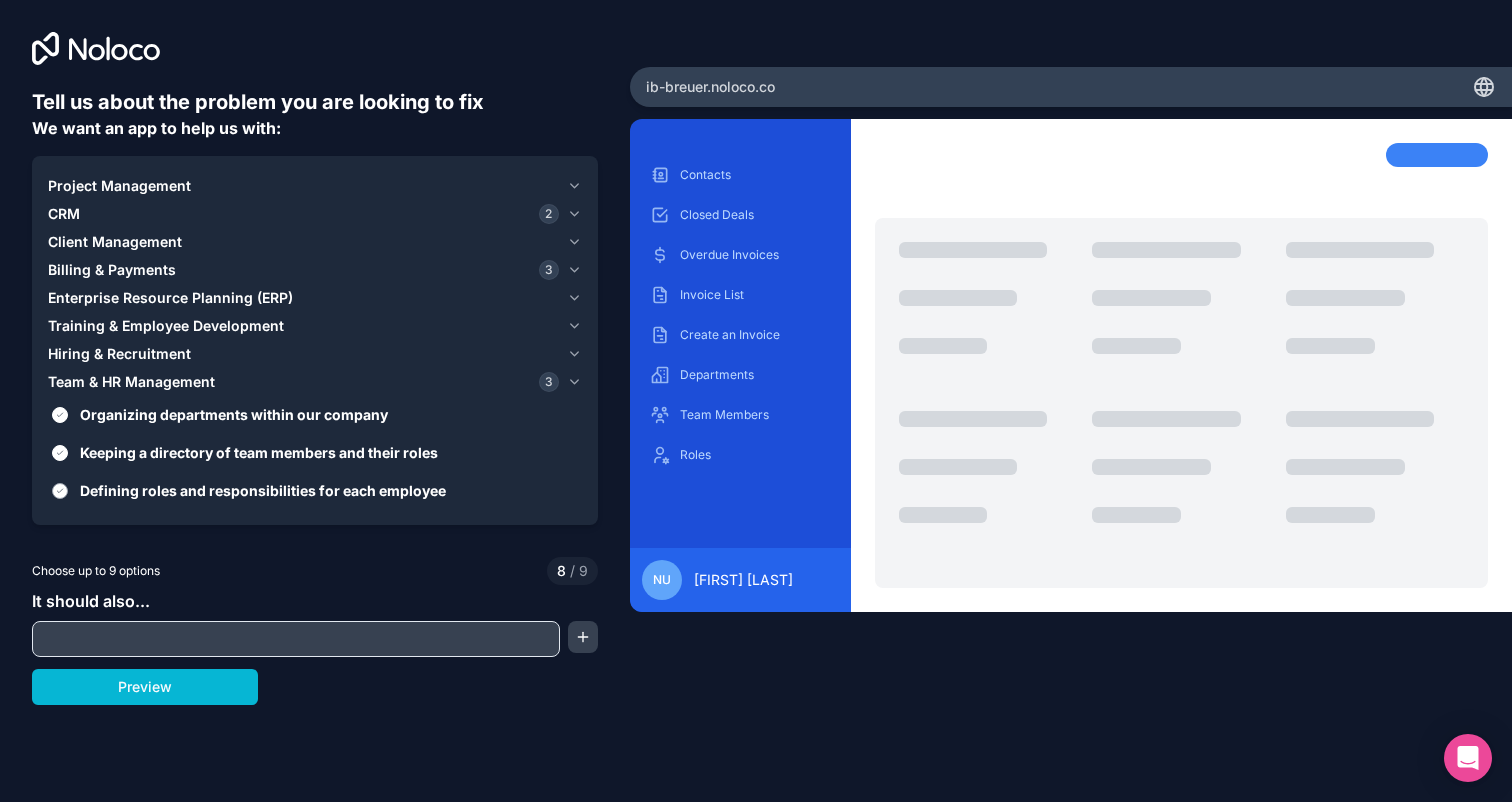 click on "Defining roles and responsibilities for each employee" at bounding box center [60, 491] 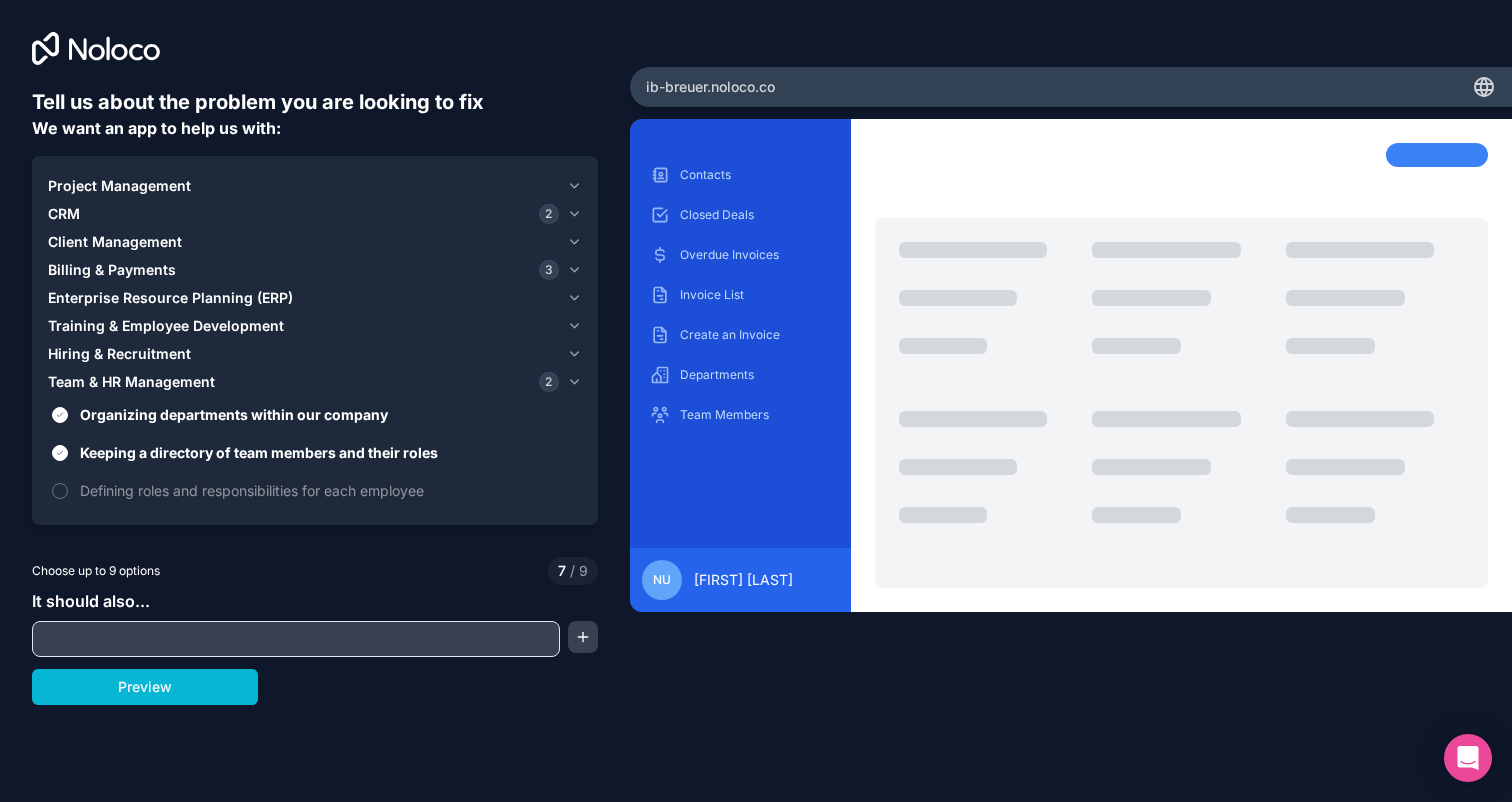 click on "Hiring & Recruitment" at bounding box center [119, 354] 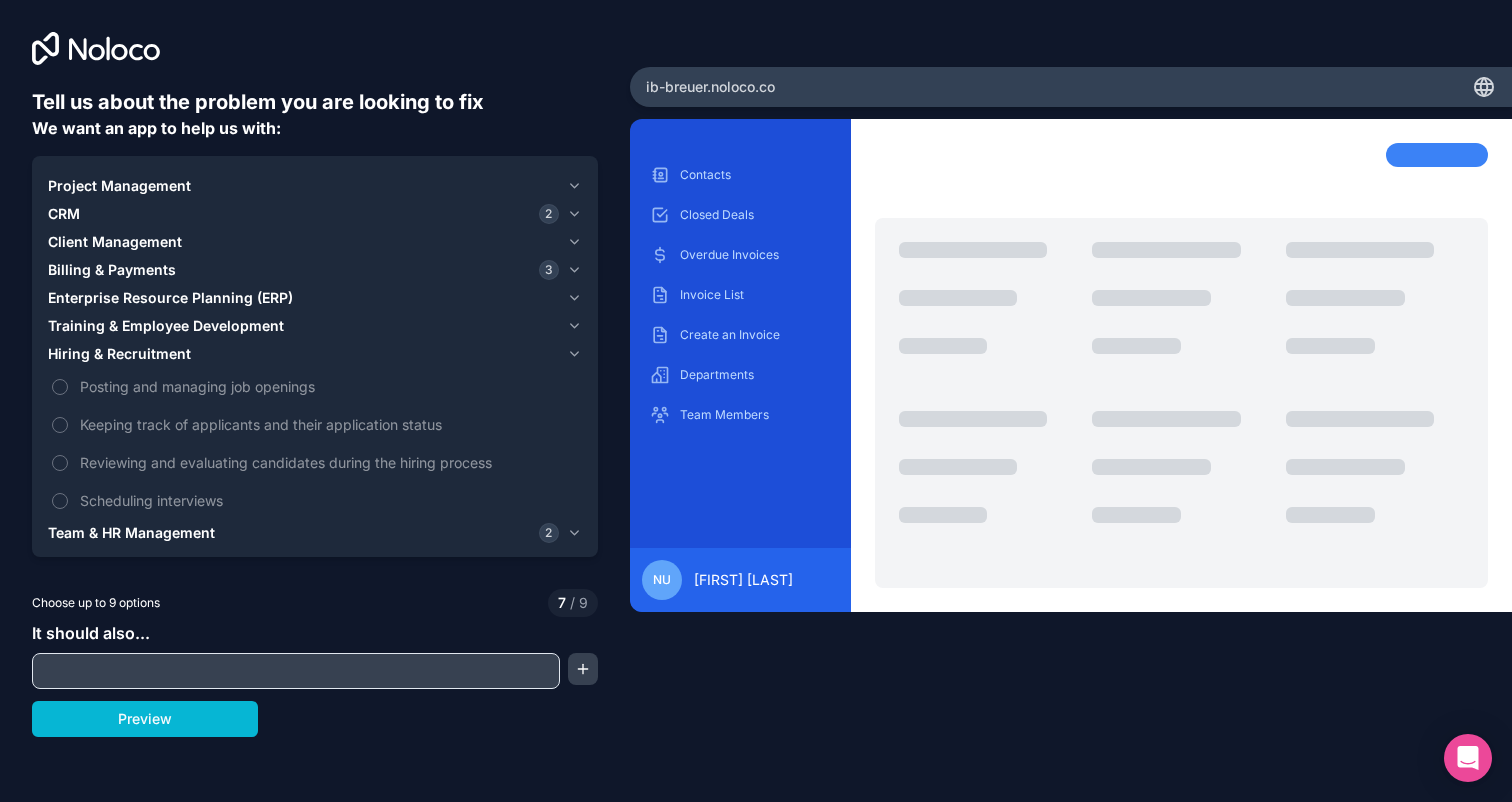click on "Training & Employee Development" at bounding box center (166, 326) 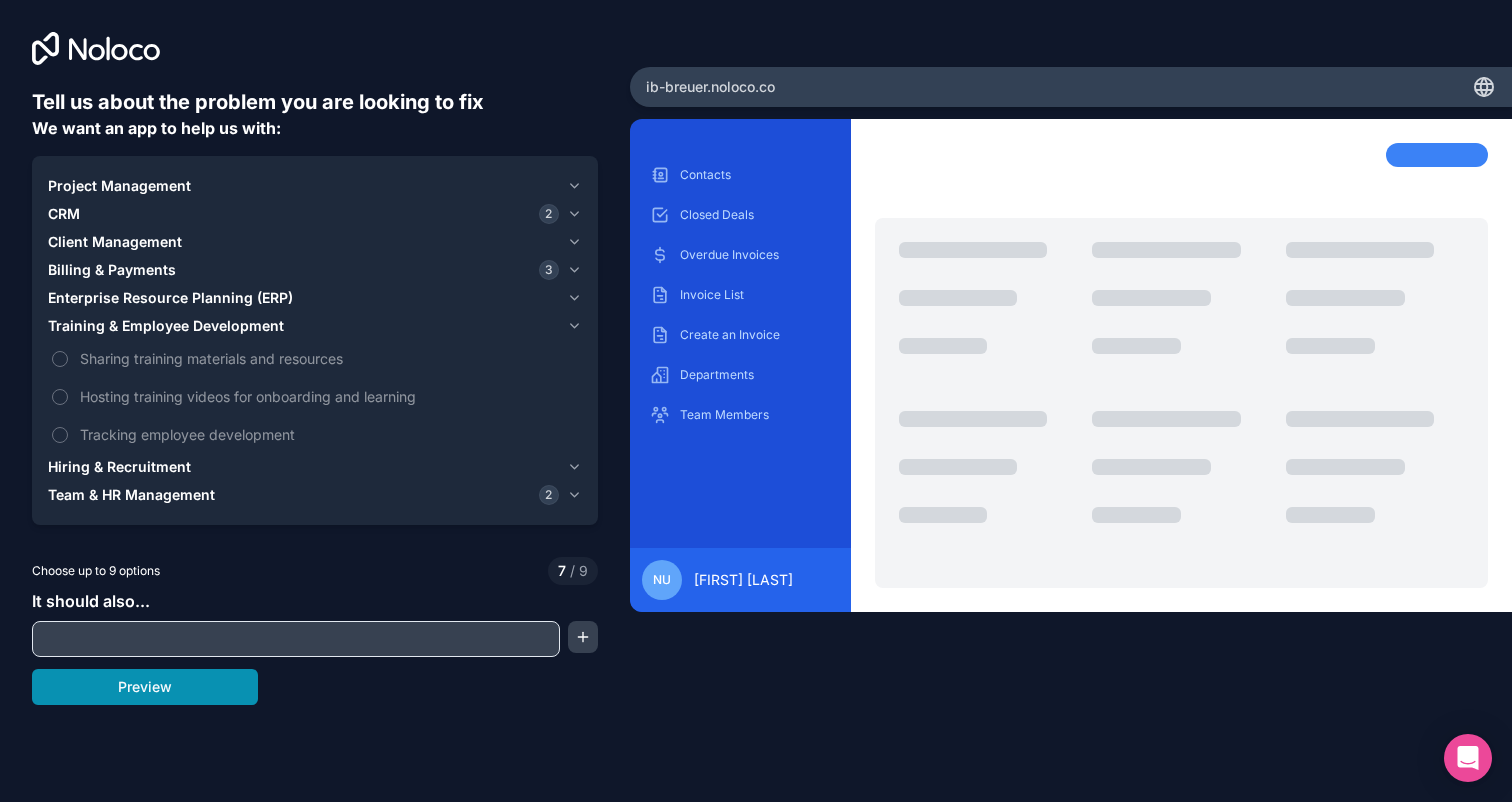 click on "Preview" at bounding box center (145, 687) 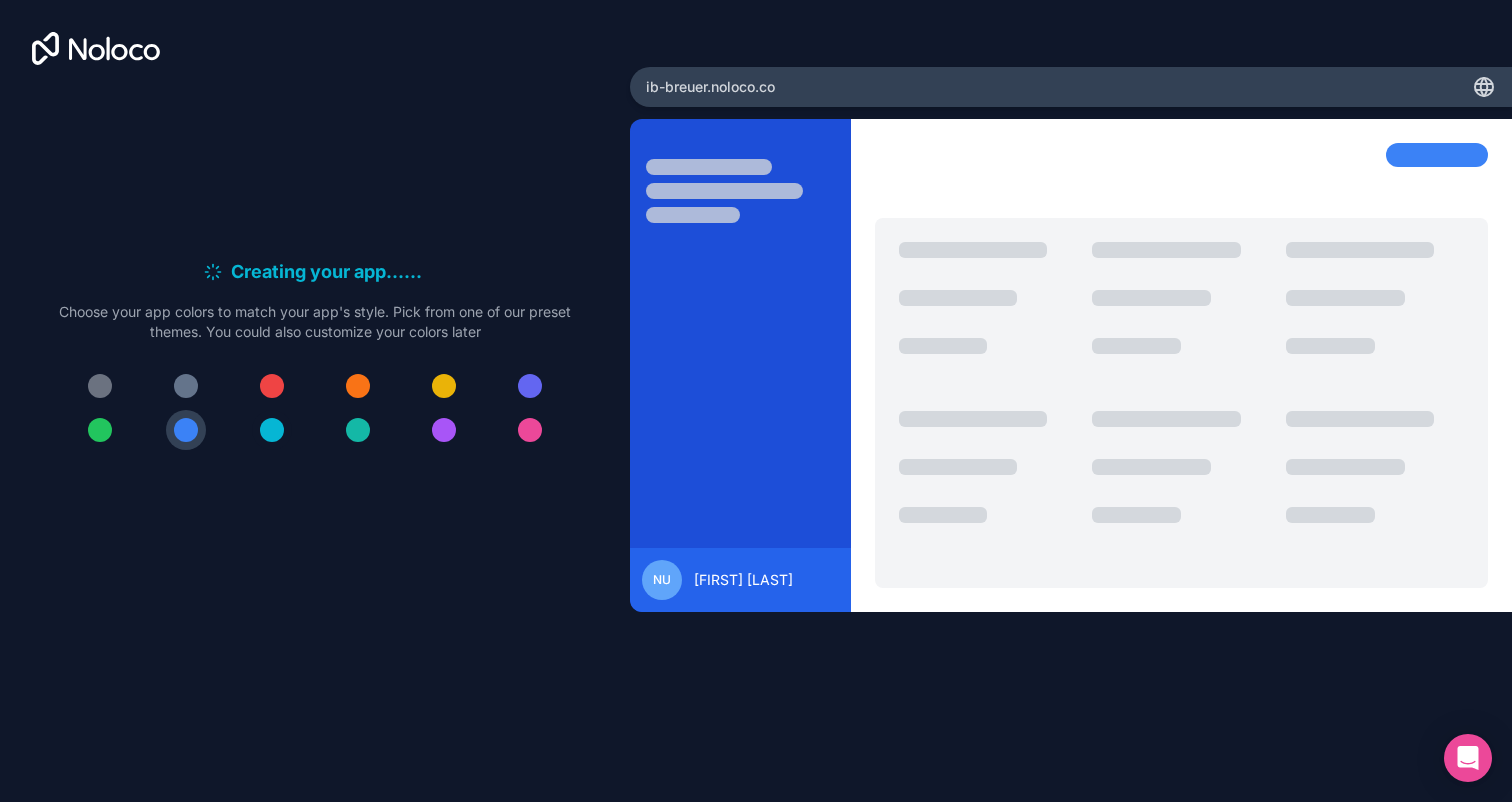 click at bounding box center (272, 430) 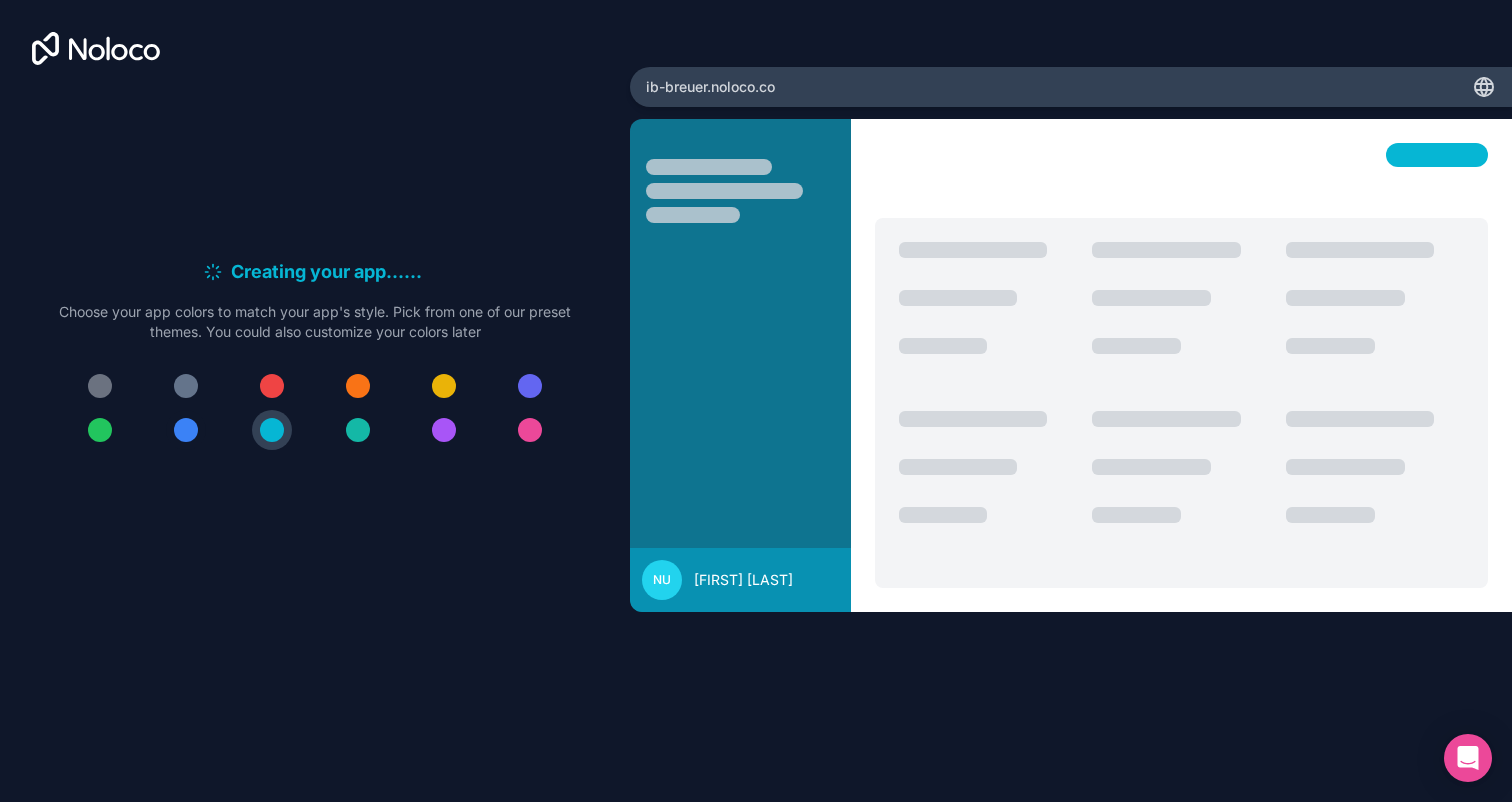 click at bounding box center [186, 430] 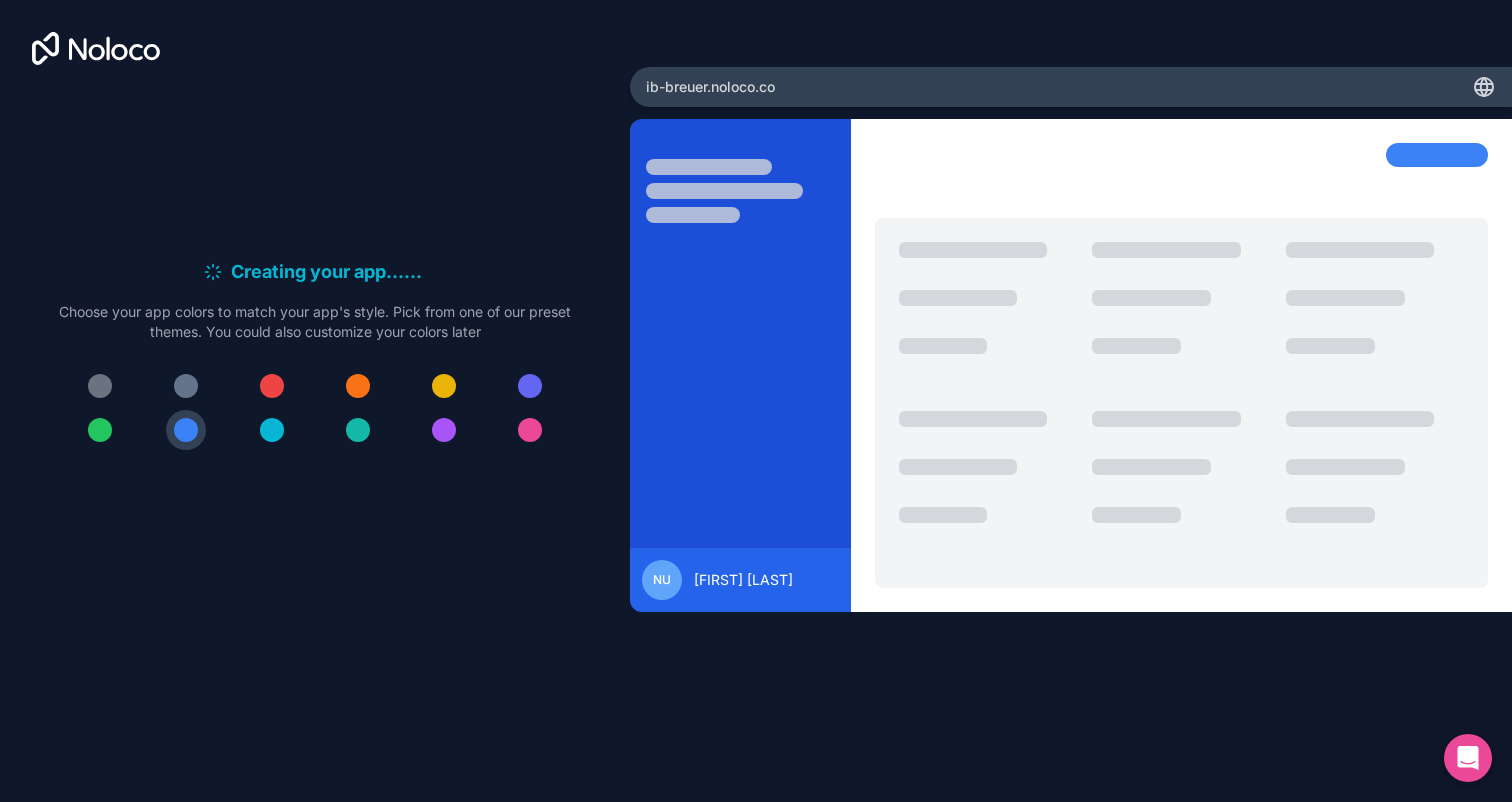 click at bounding box center (186, 386) 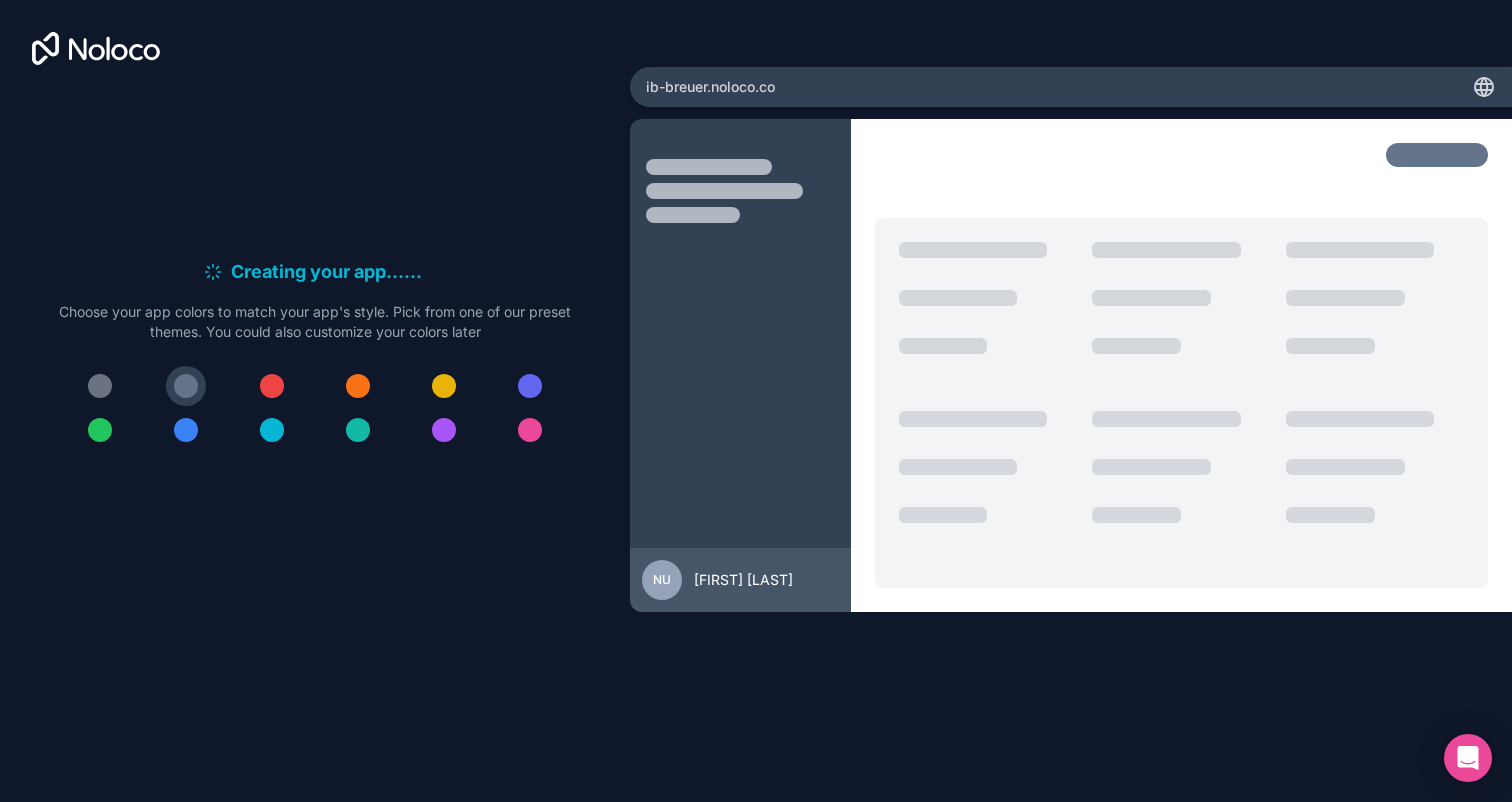 click at bounding box center [186, 430] 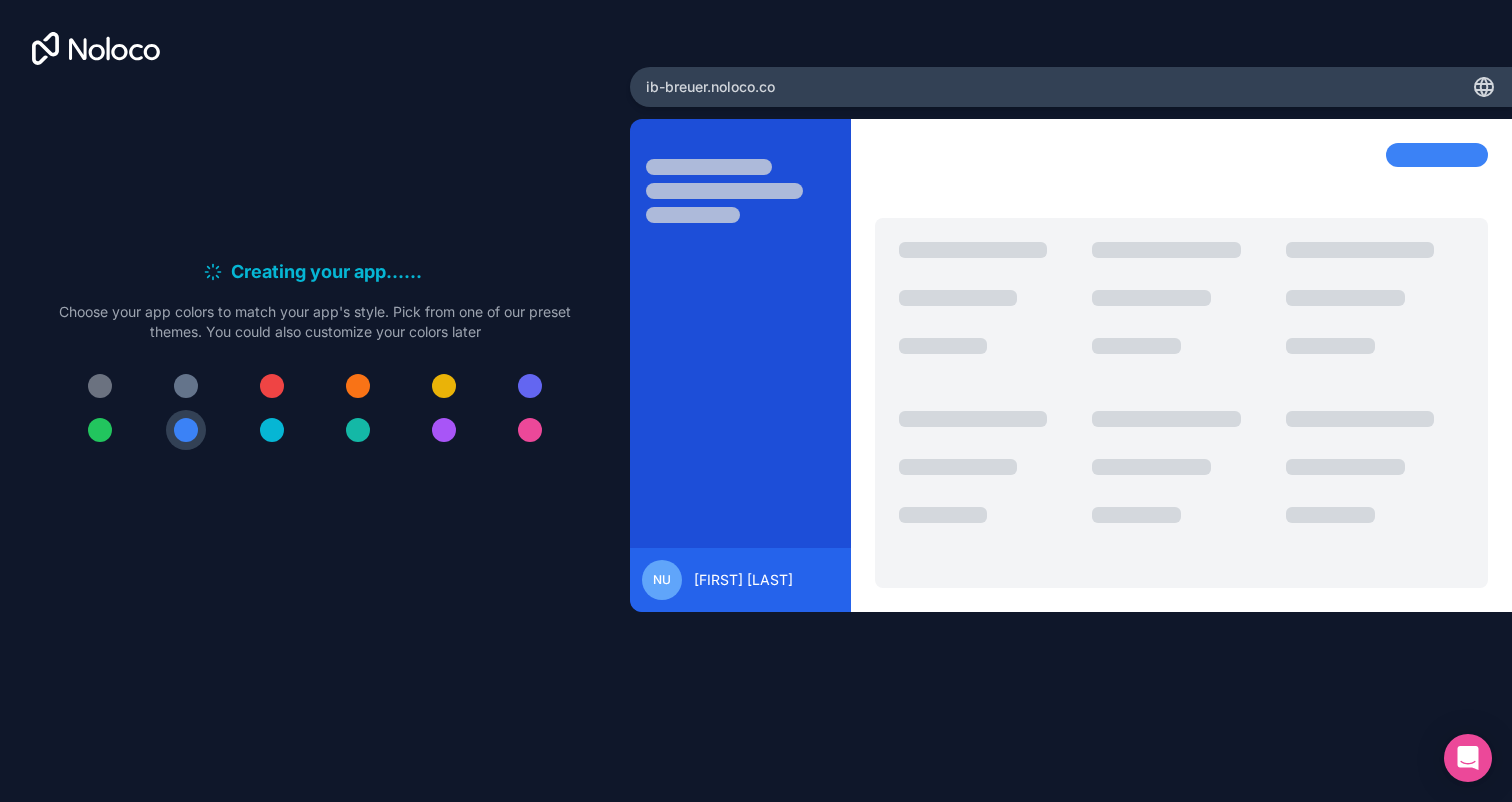 click at bounding box center [520, 365] 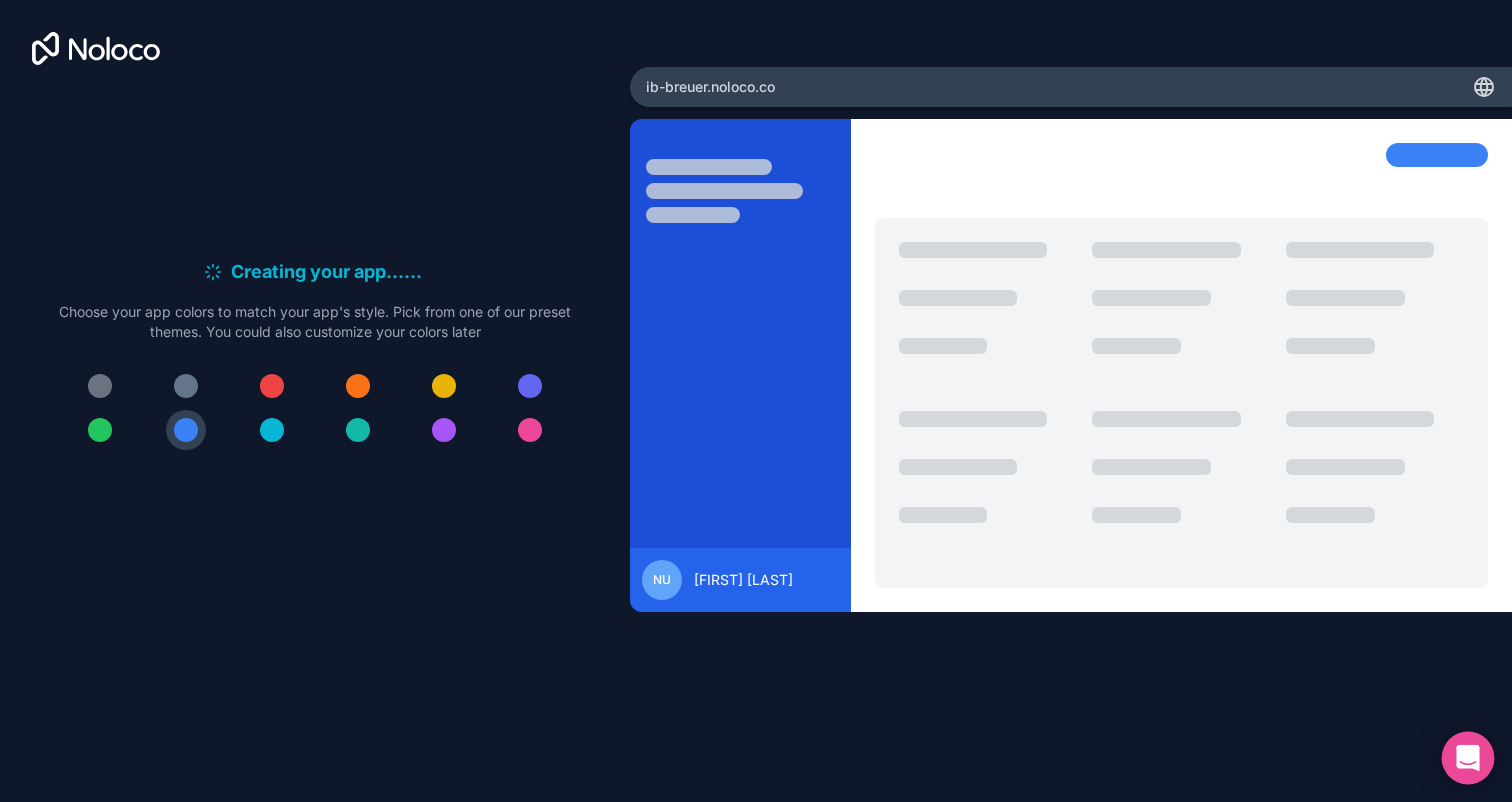 click 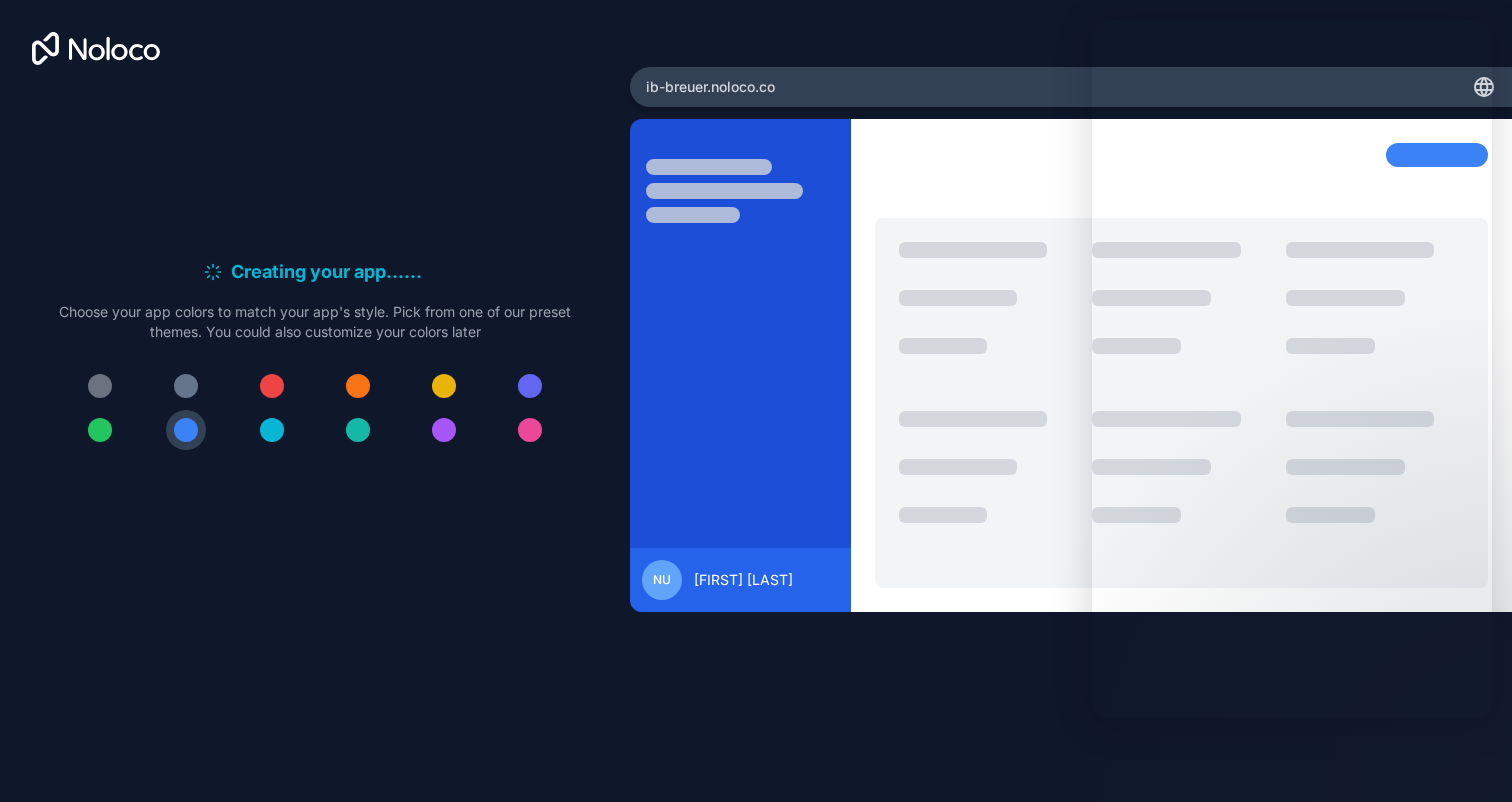 click on "Creating your app... . . . Meanwhile, let's personalize it! Choose your app colors to match your app's style. Pick from one of our preset themes. You could also customize your colors later" at bounding box center (315, 362) 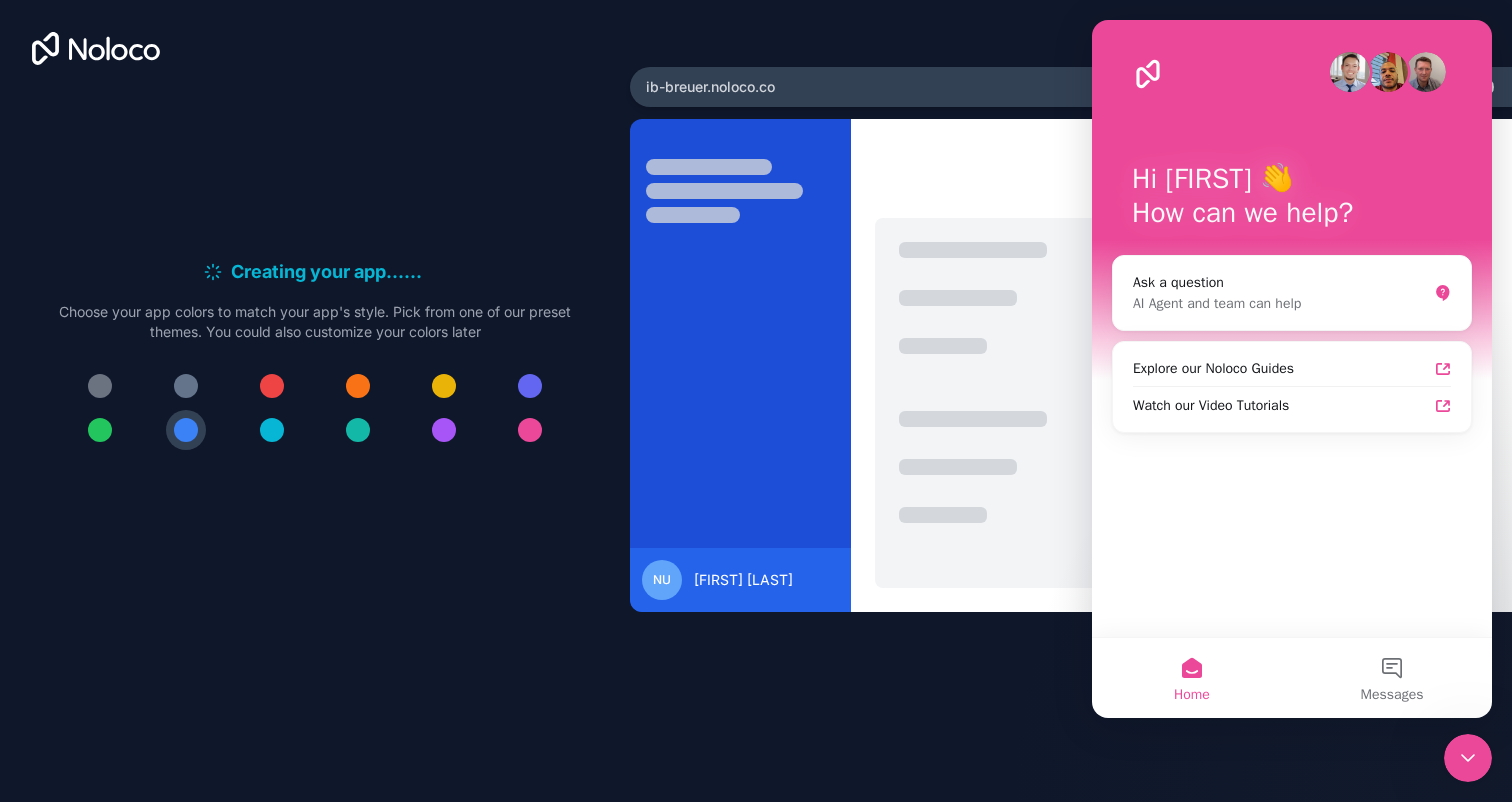 scroll, scrollTop: 0, scrollLeft: 0, axis: both 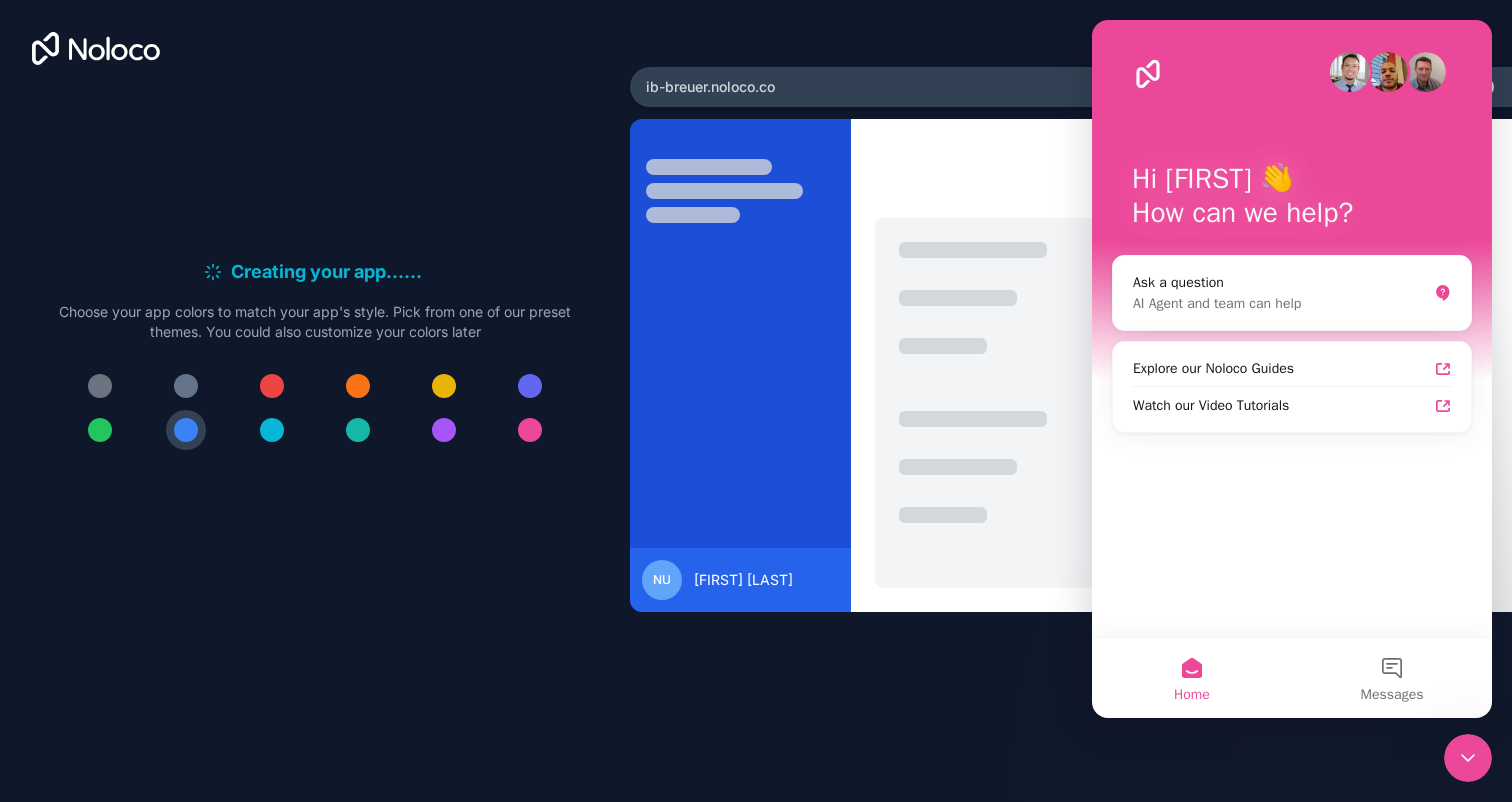 click on "Home" at bounding box center (1192, 678) 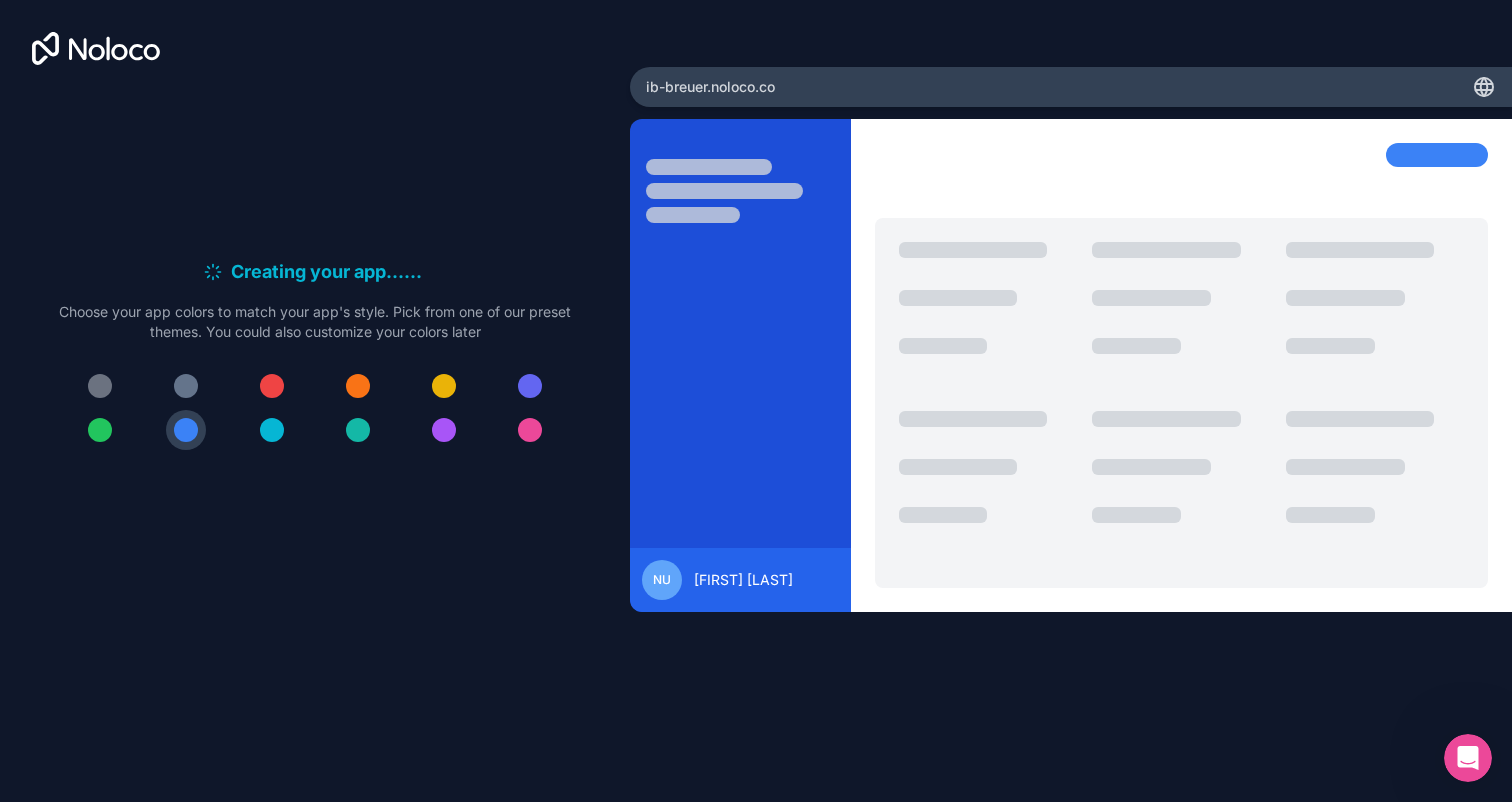 click at bounding box center (1182, 177) 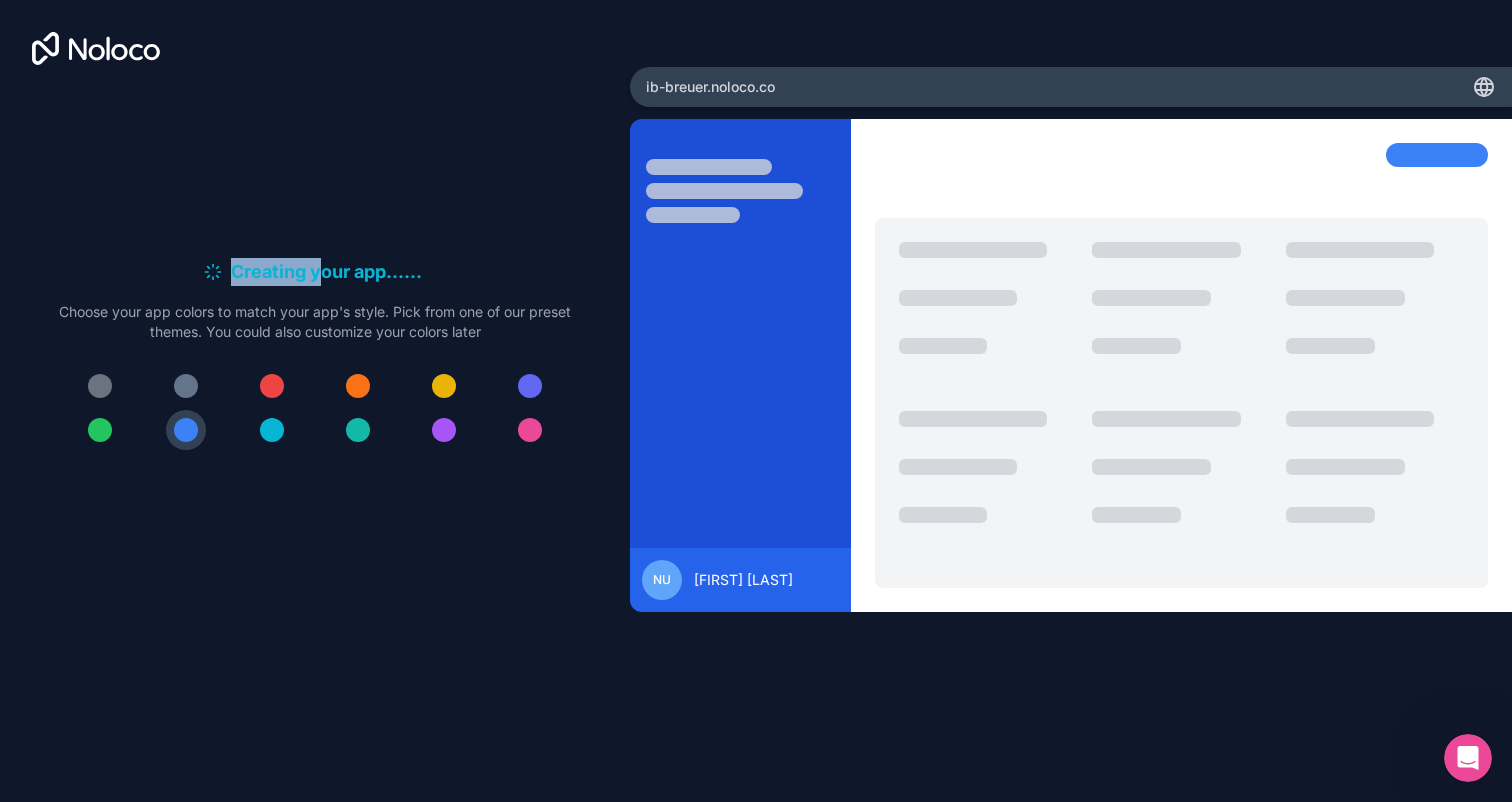 drag, startPoint x: 321, startPoint y: 271, endPoint x: 217, endPoint y: 270, distance: 104.00481 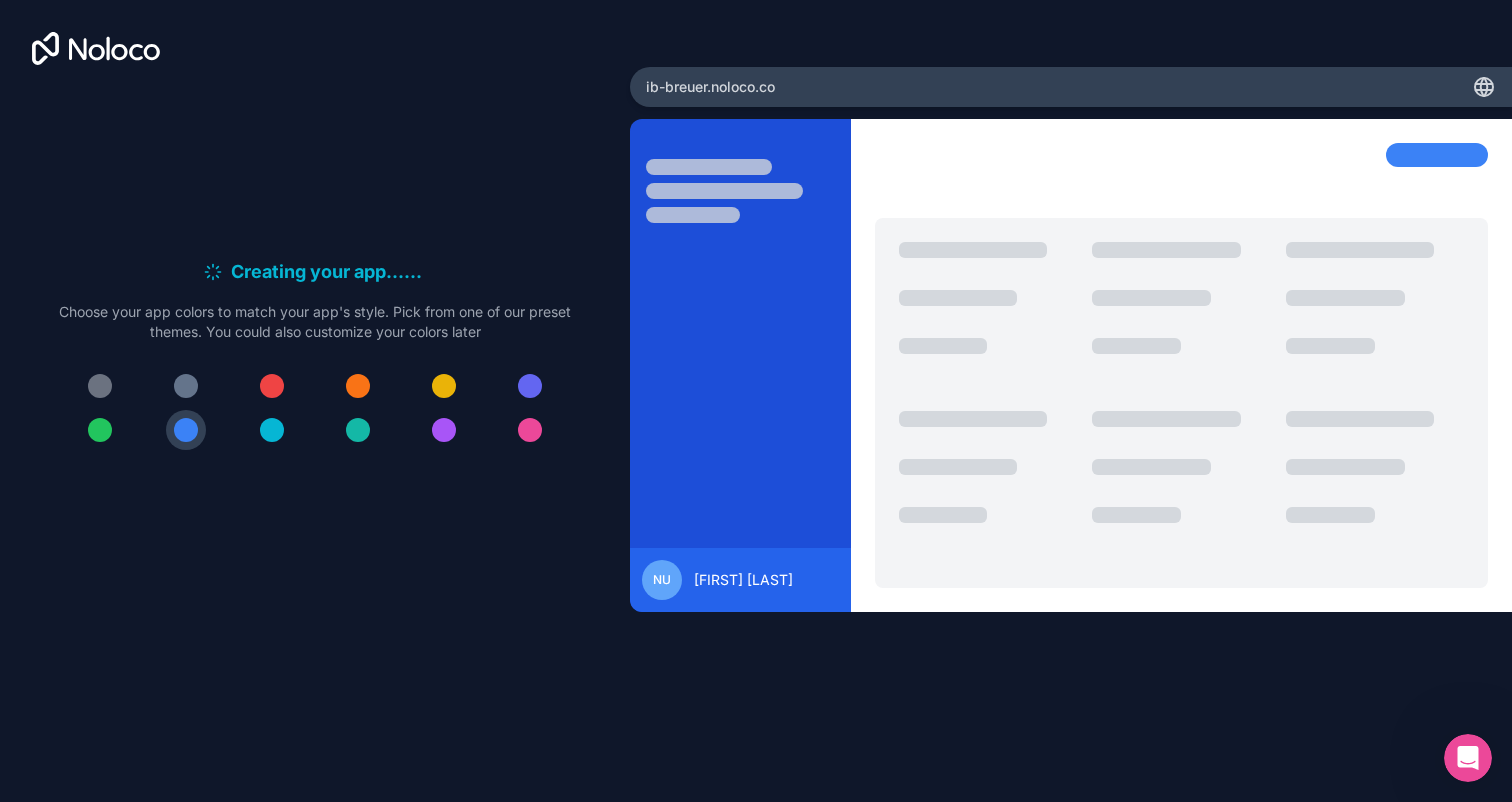 click at bounding box center (520, 365) 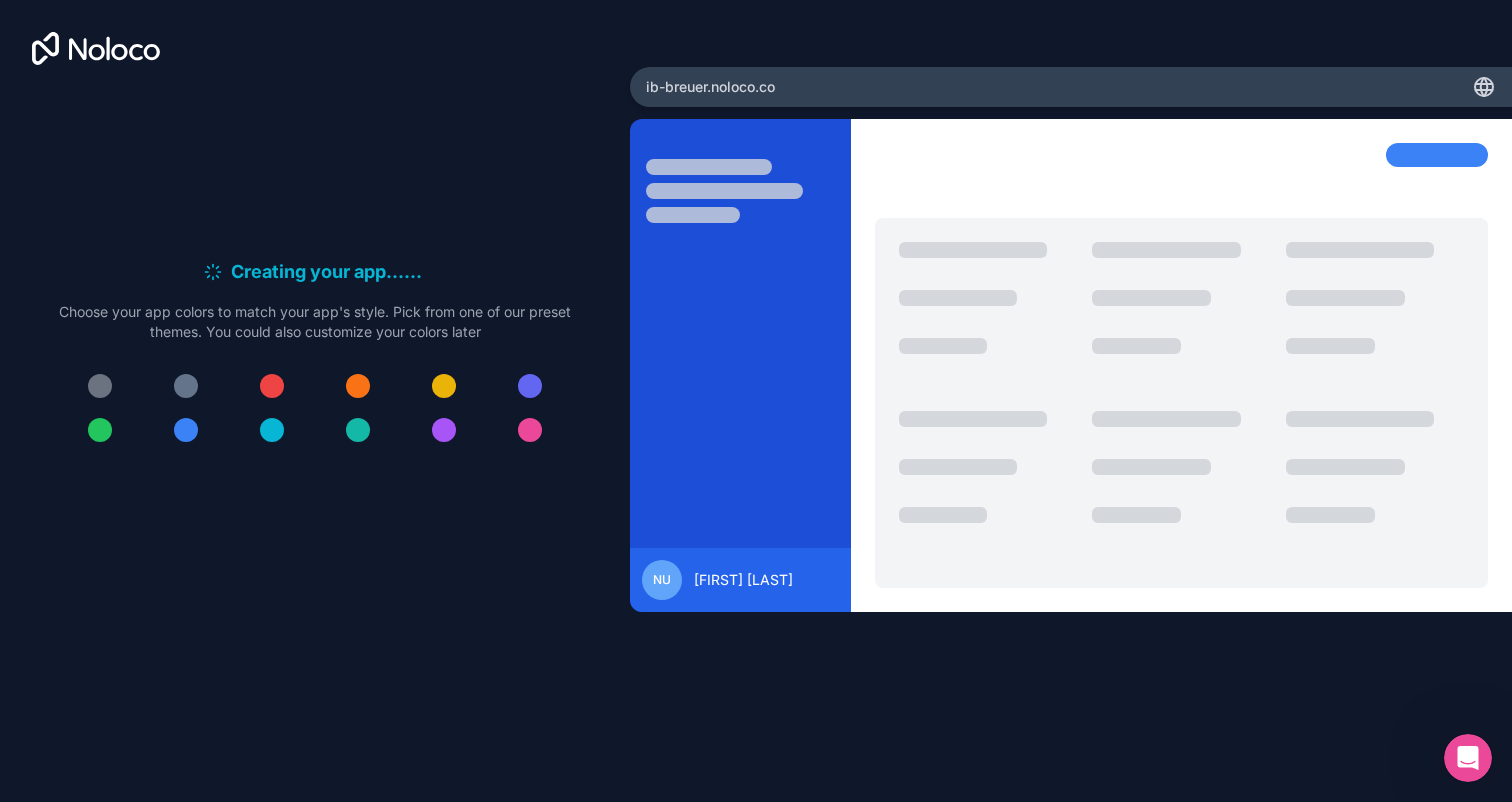 click at bounding box center [186, 430] 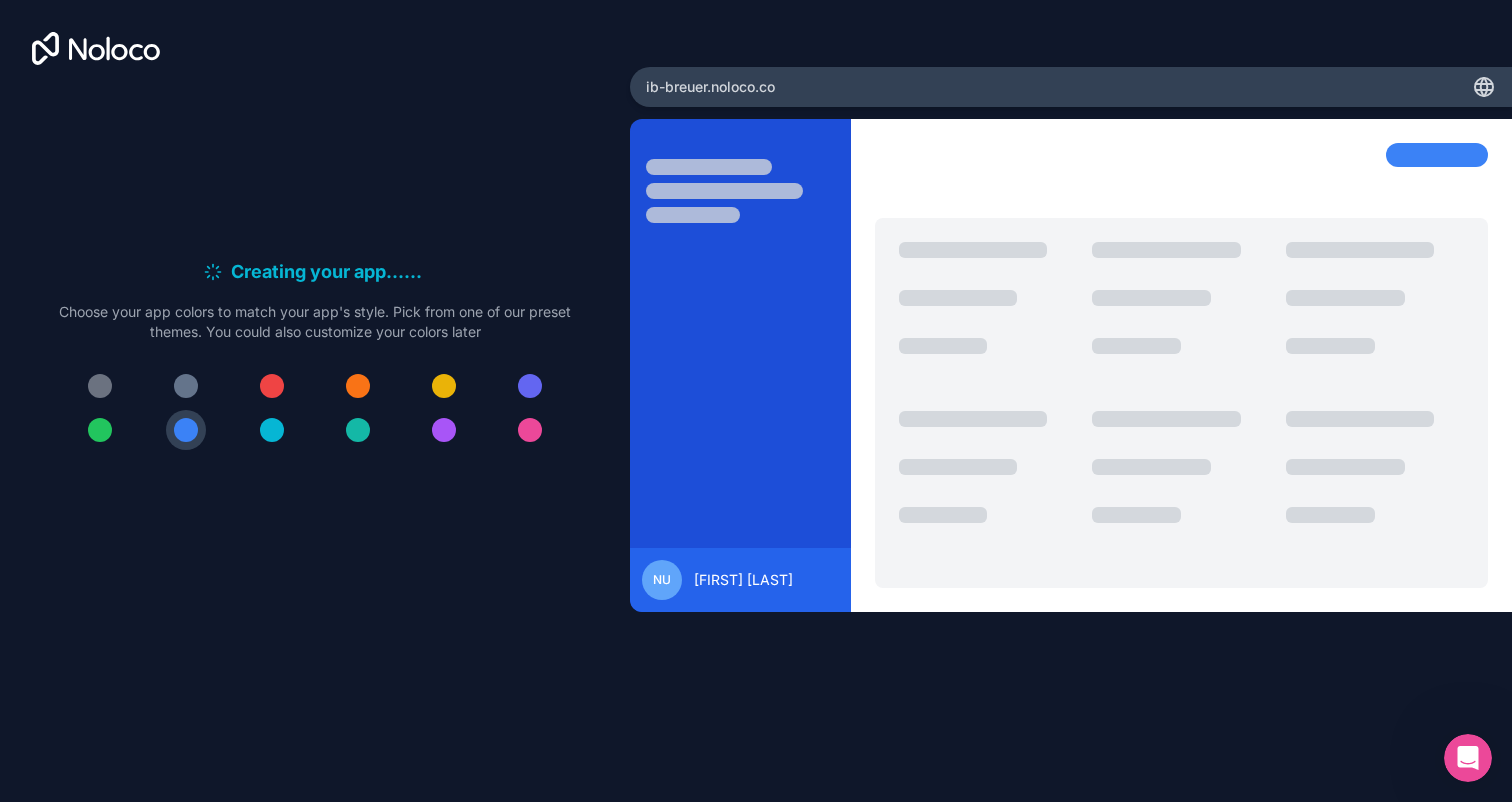 click at bounding box center (1182, 365) 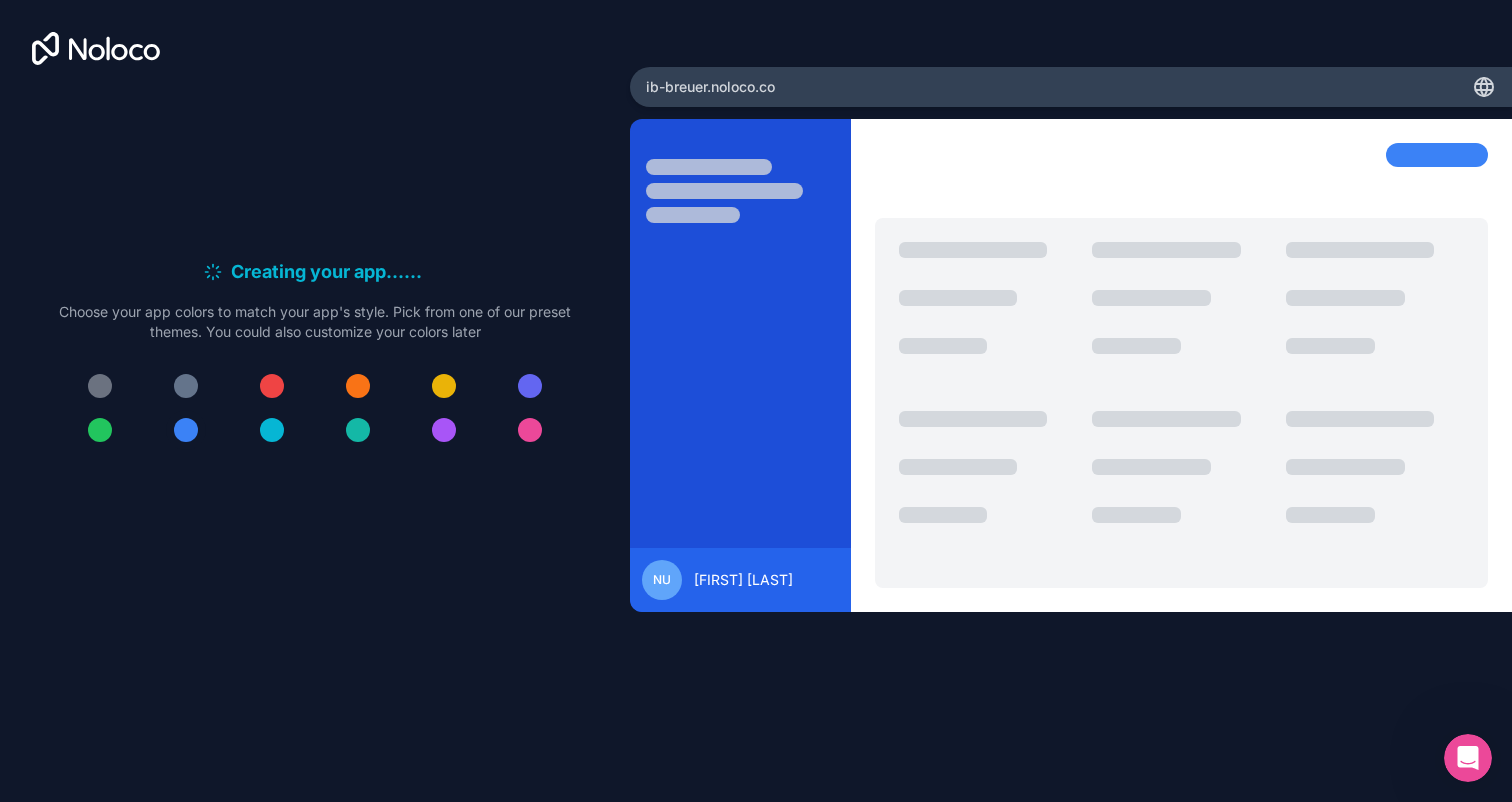 click at bounding box center (186, 430) 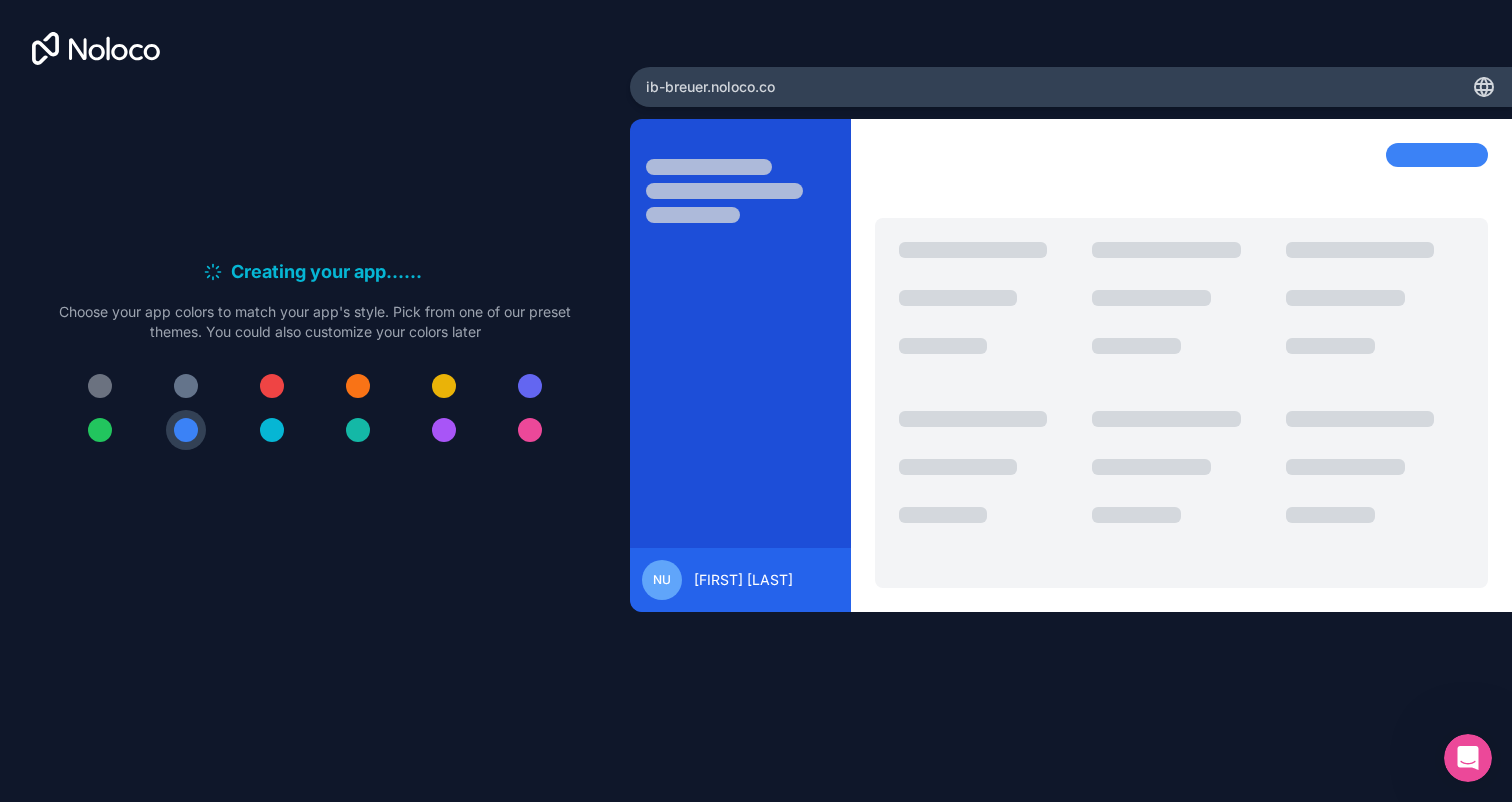 click 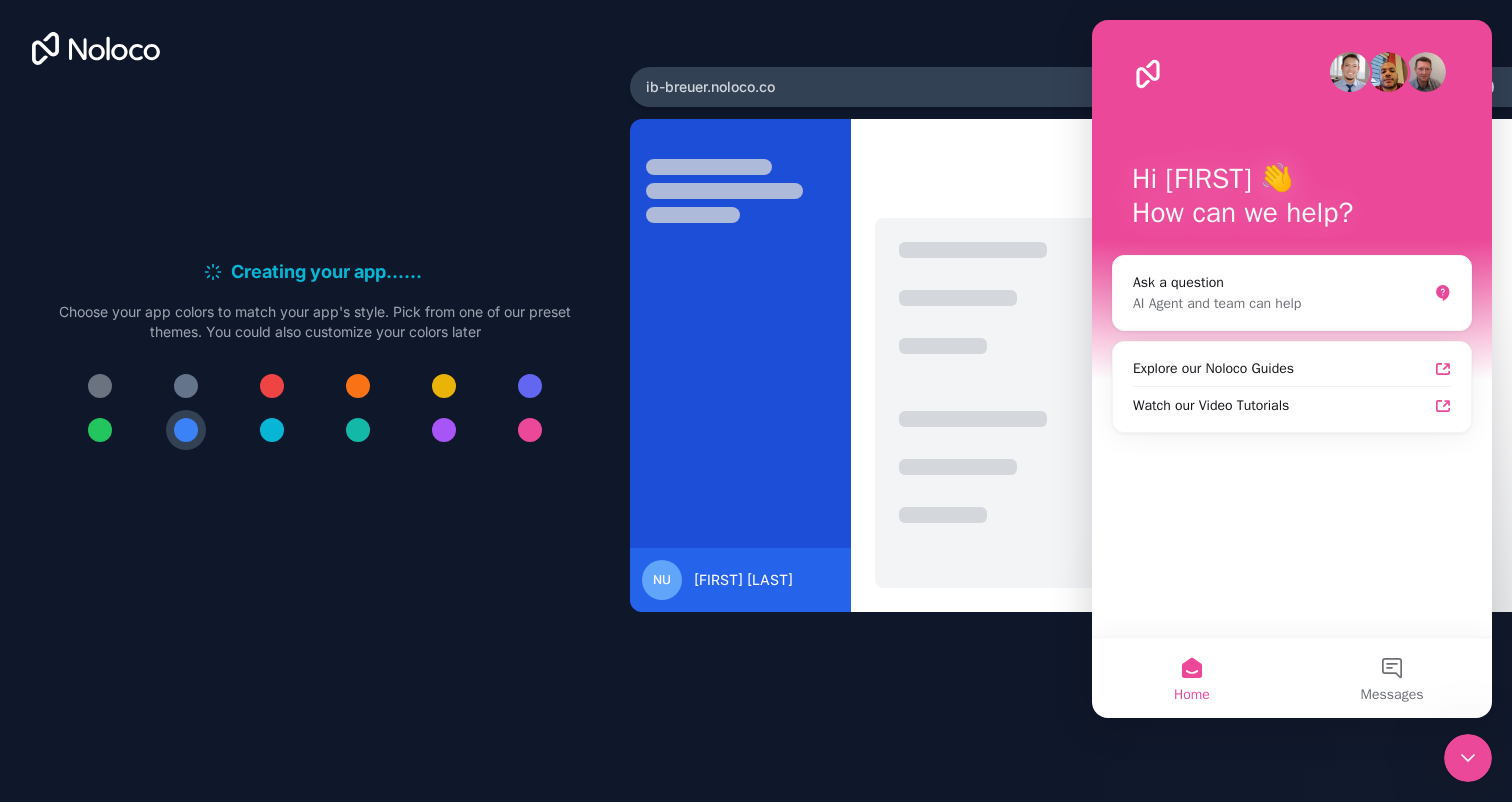 click at bounding box center [740, 377] 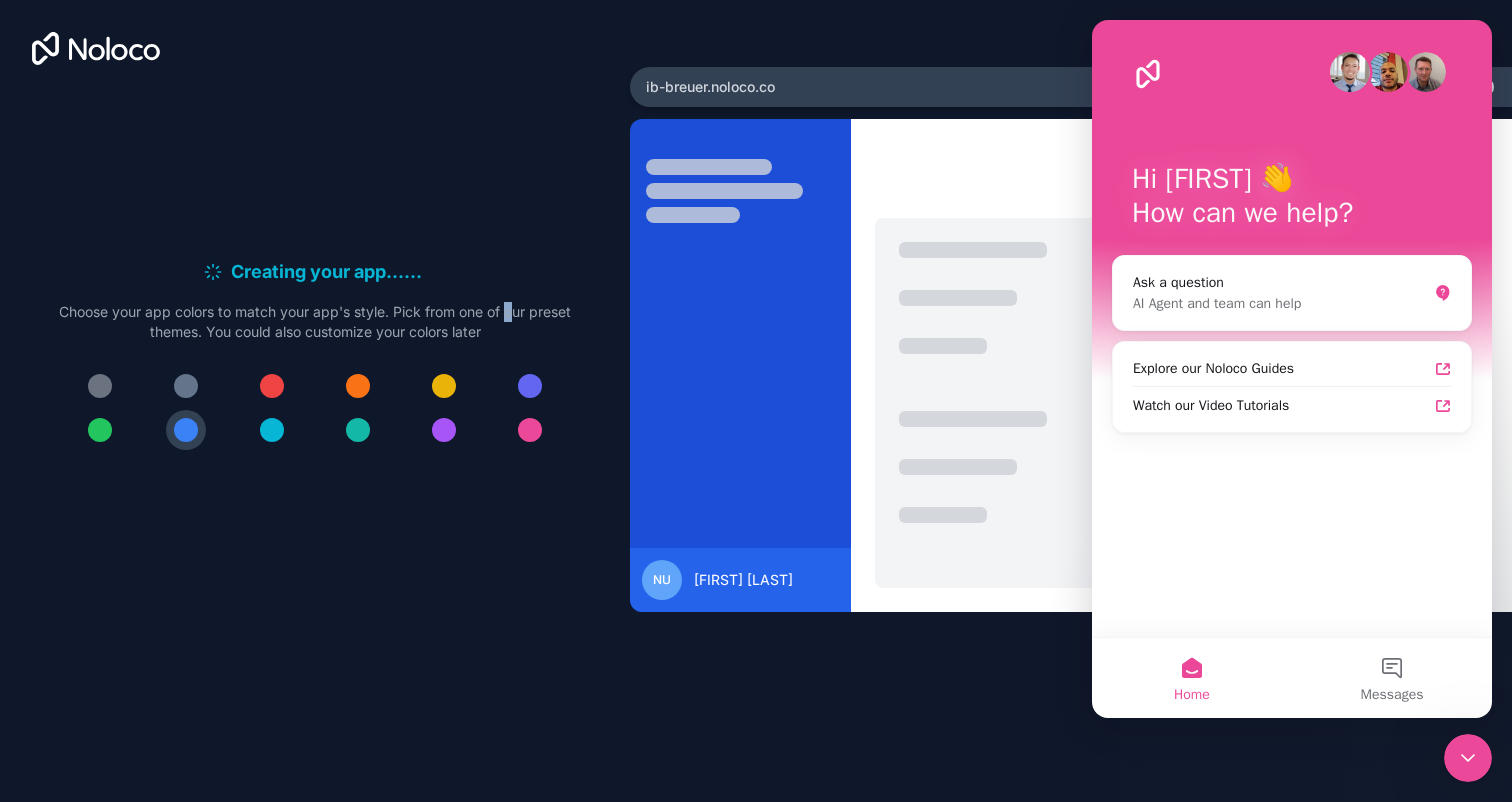 click on "Choose your app colors to match your app's style. Pick from one of our preset themes. You could also customize your colors later" at bounding box center [315, 322] 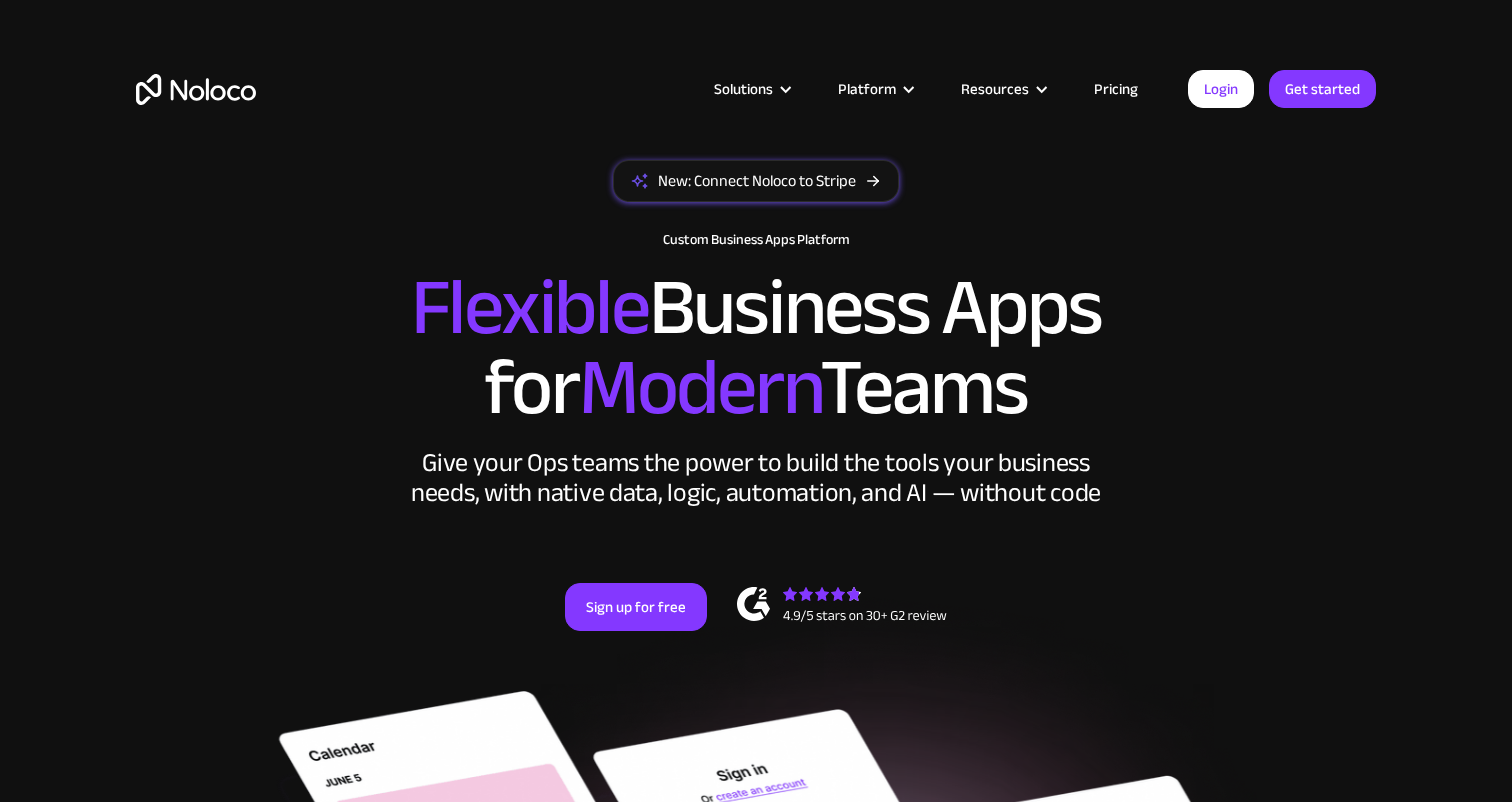 scroll, scrollTop: 0, scrollLeft: 0, axis: both 